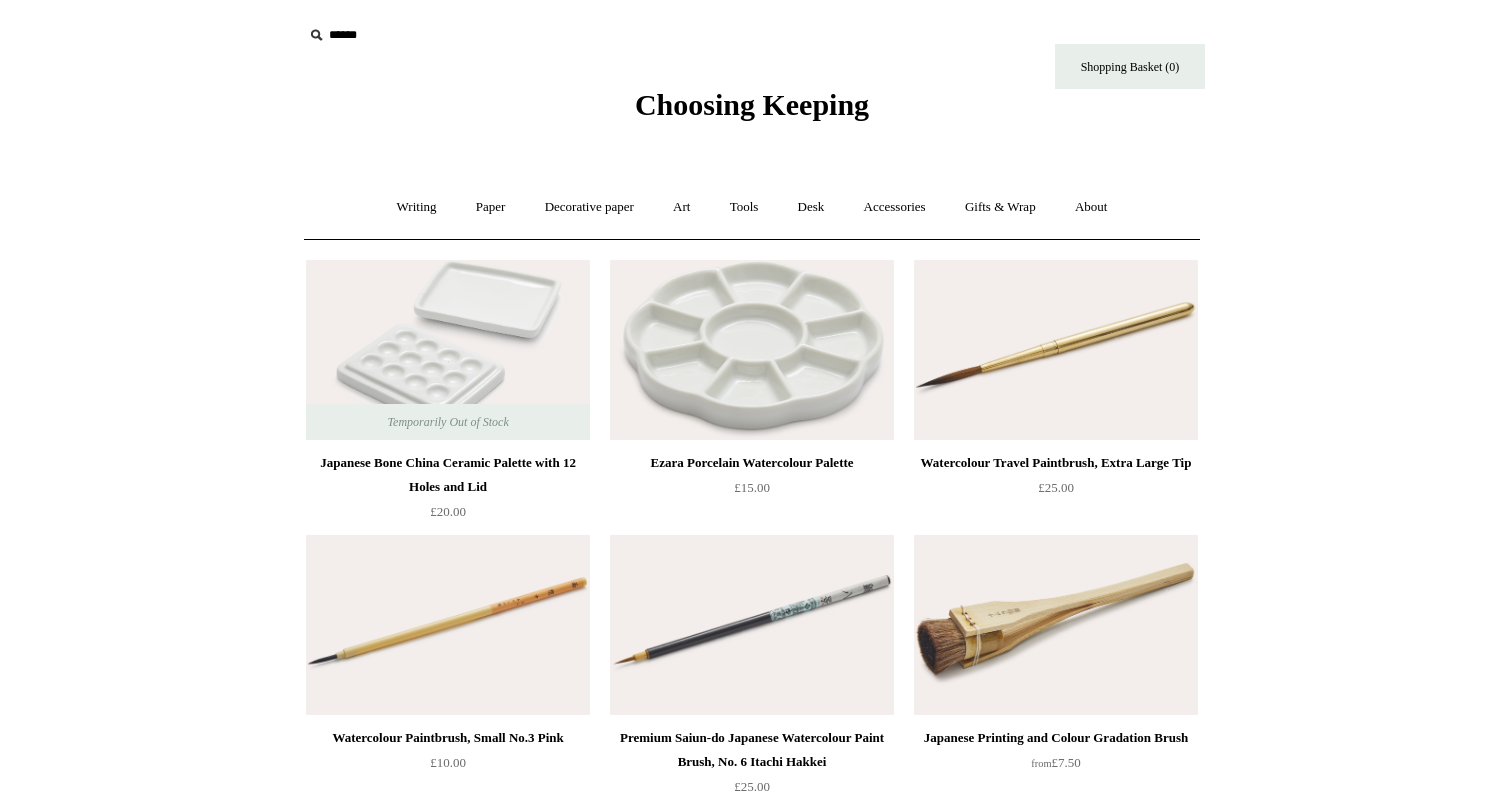 scroll, scrollTop: 0, scrollLeft: 0, axis: both 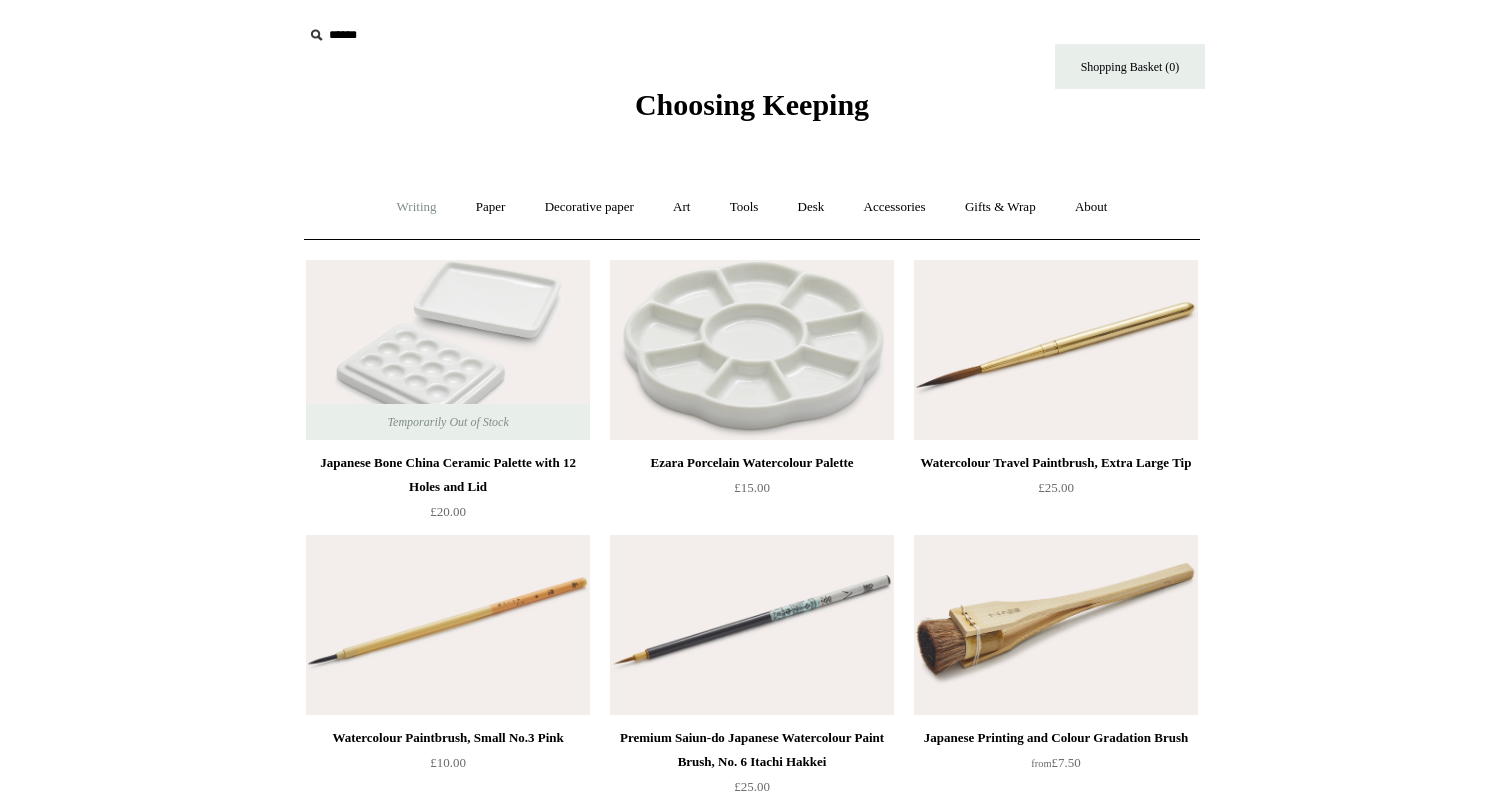 click on "Writing +" at bounding box center (417, 207) 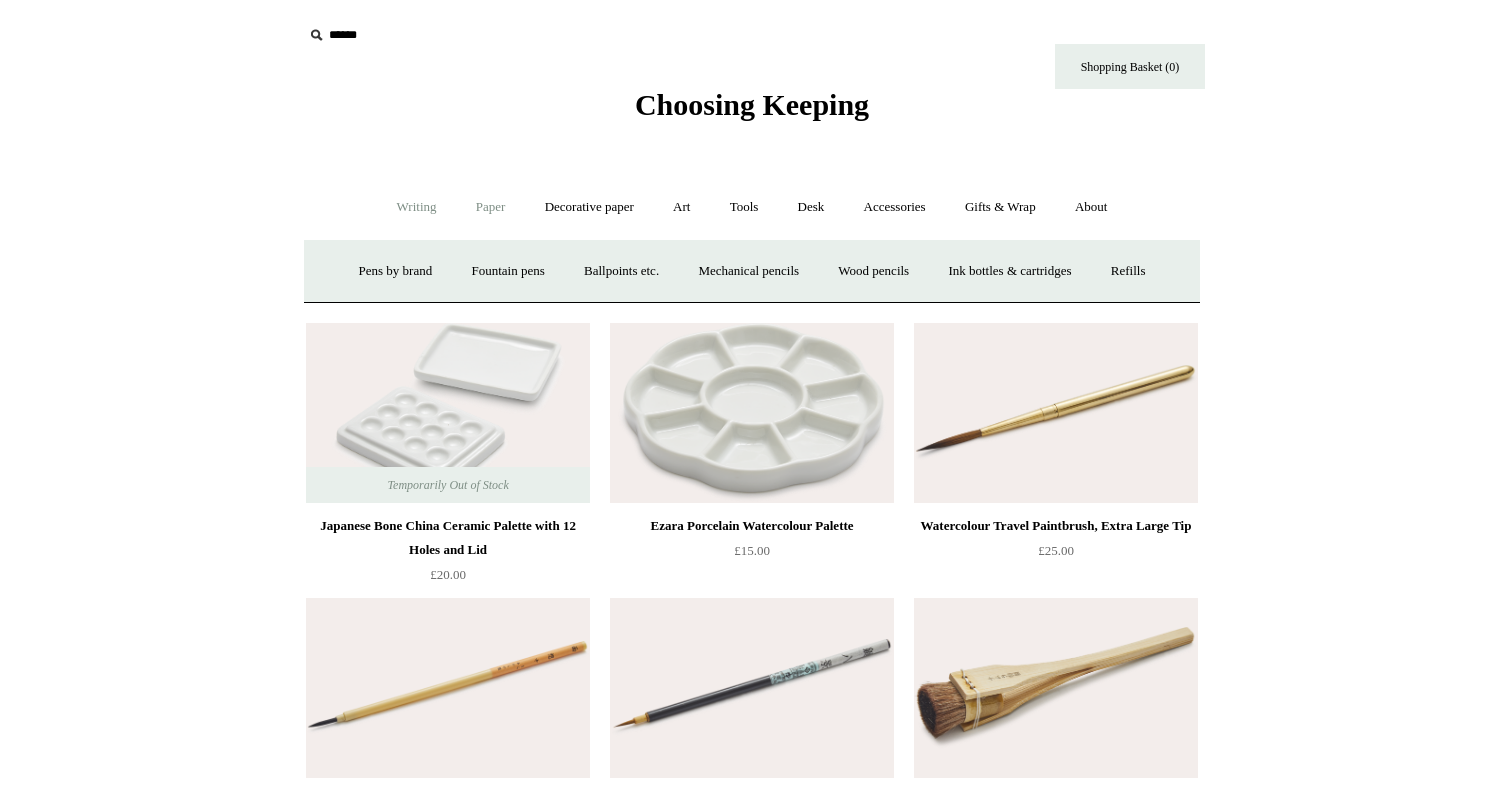 click on "Paper +" at bounding box center [491, 207] 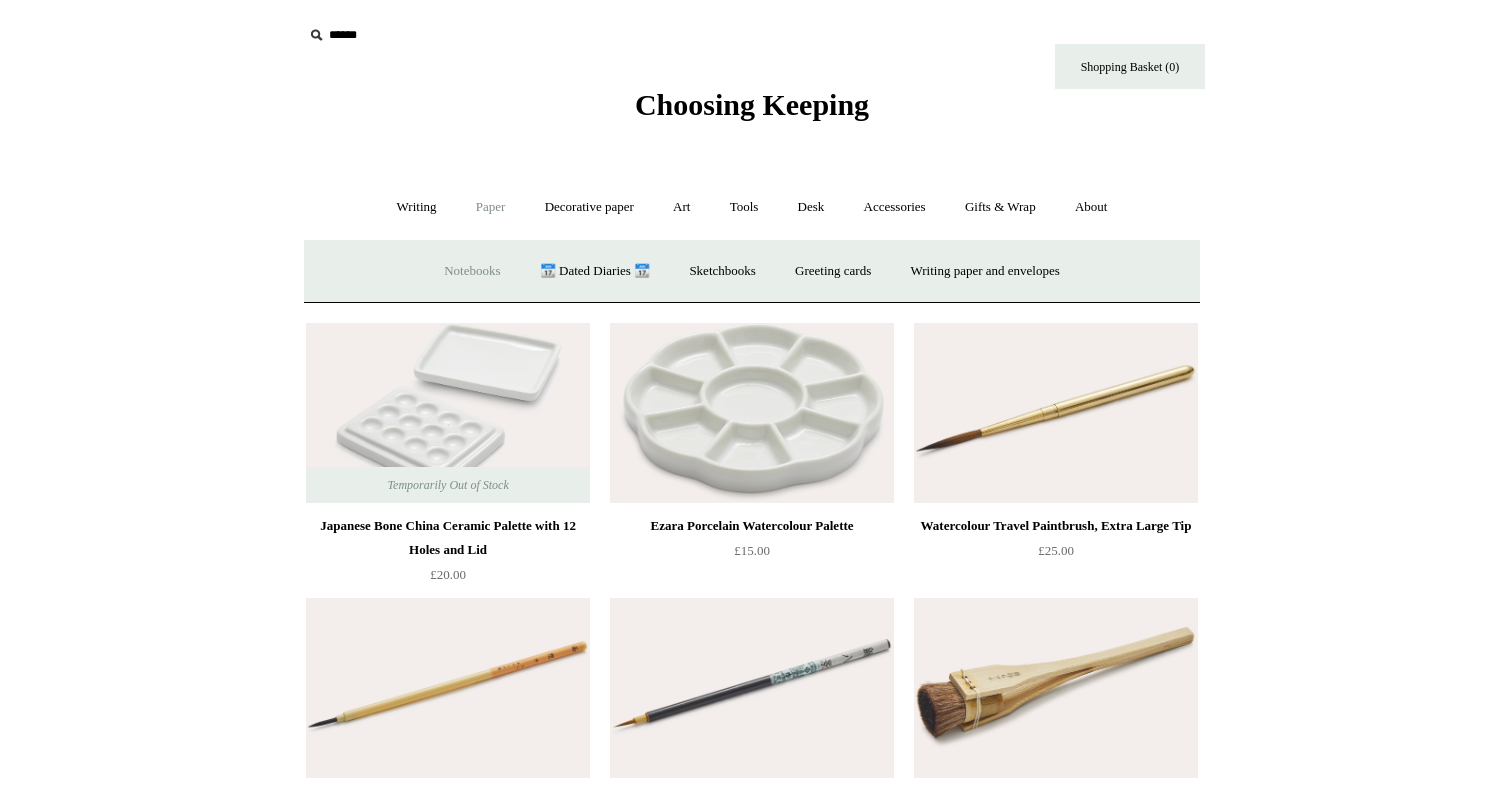 click on "Notebooks +" at bounding box center (472, 271) 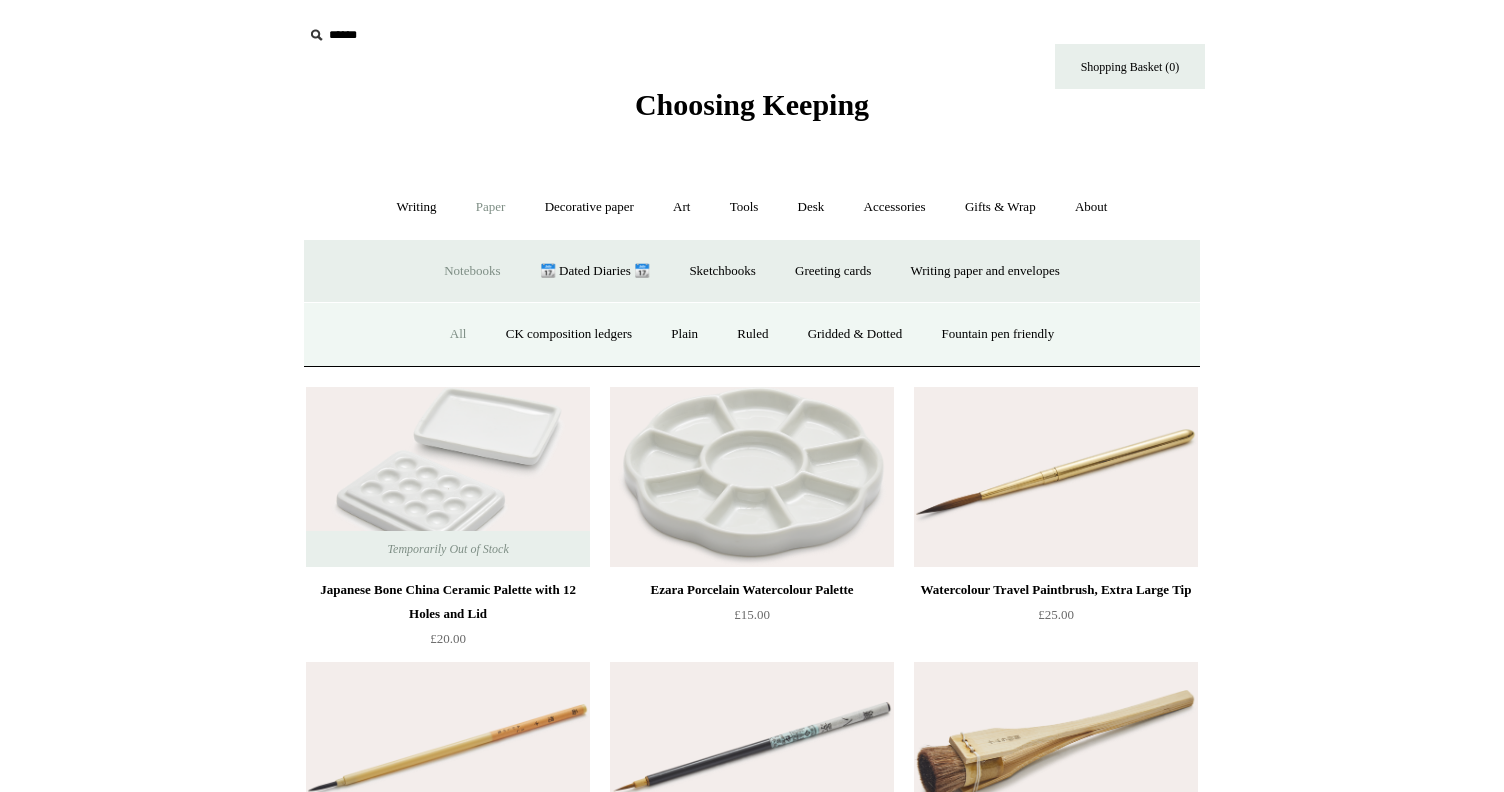 click on "All" at bounding box center (458, 334) 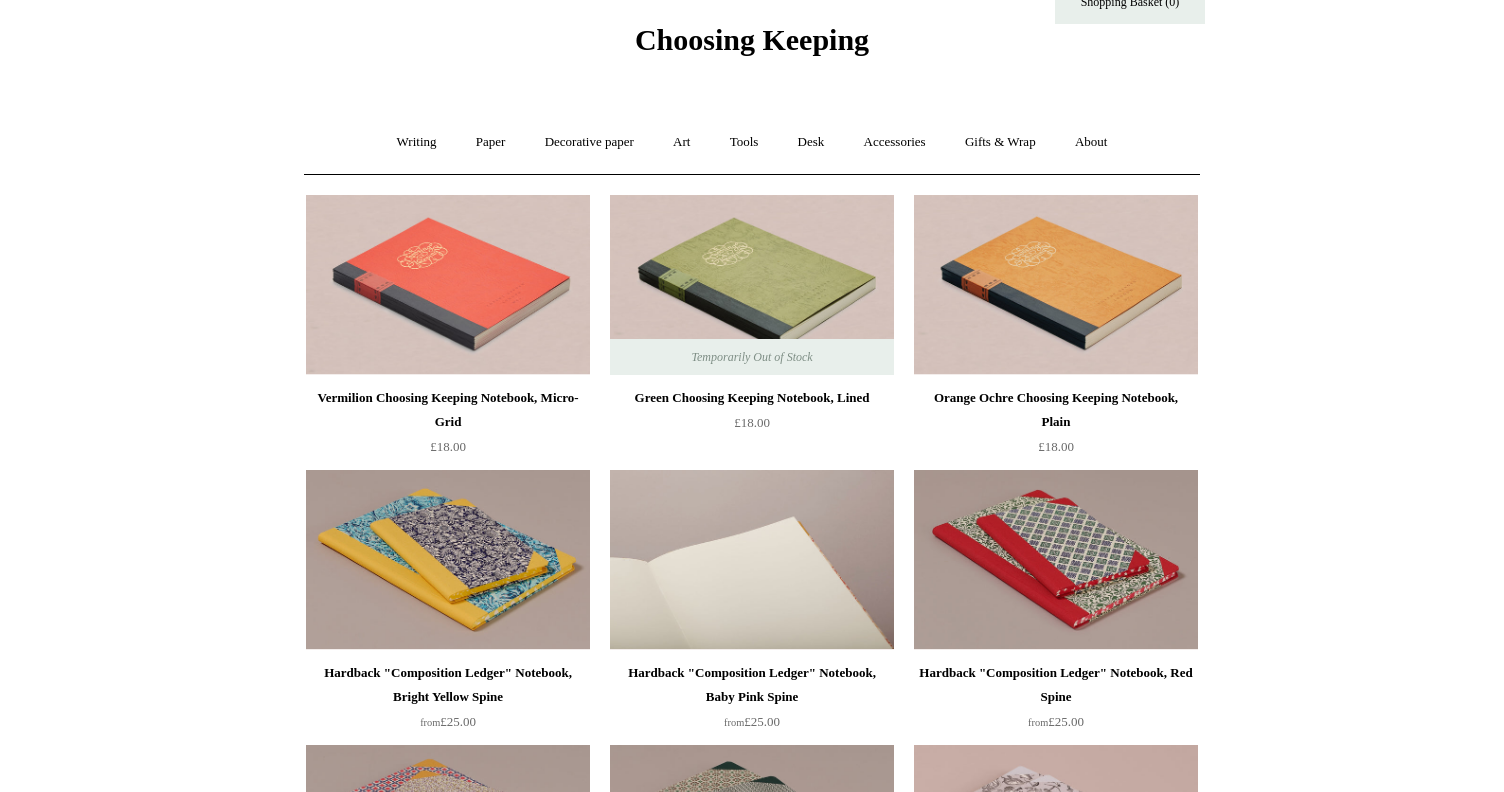 scroll, scrollTop: 0, scrollLeft: 0, axis: both 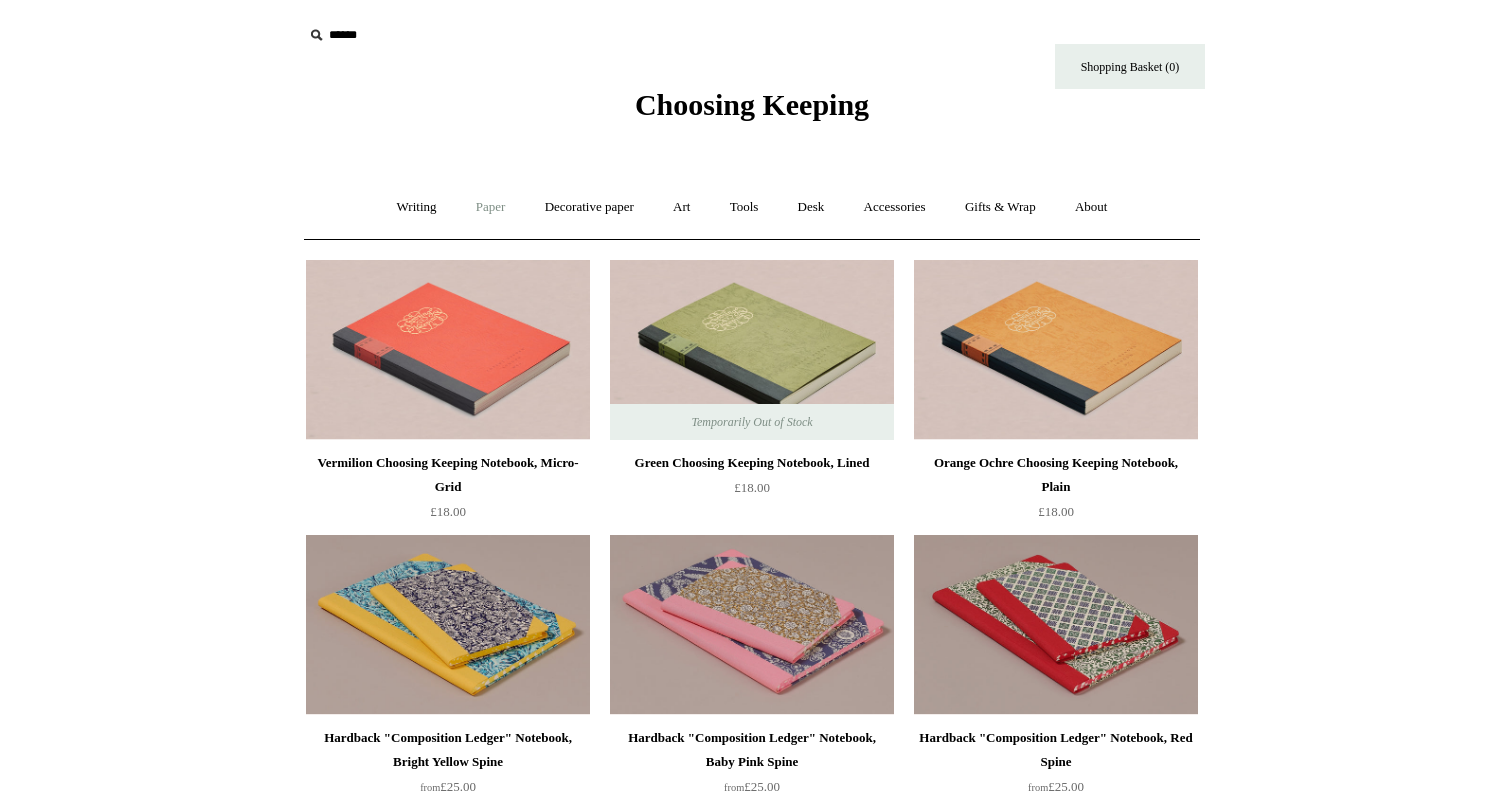 click on "Paper +" at bounding box center (491, 207) 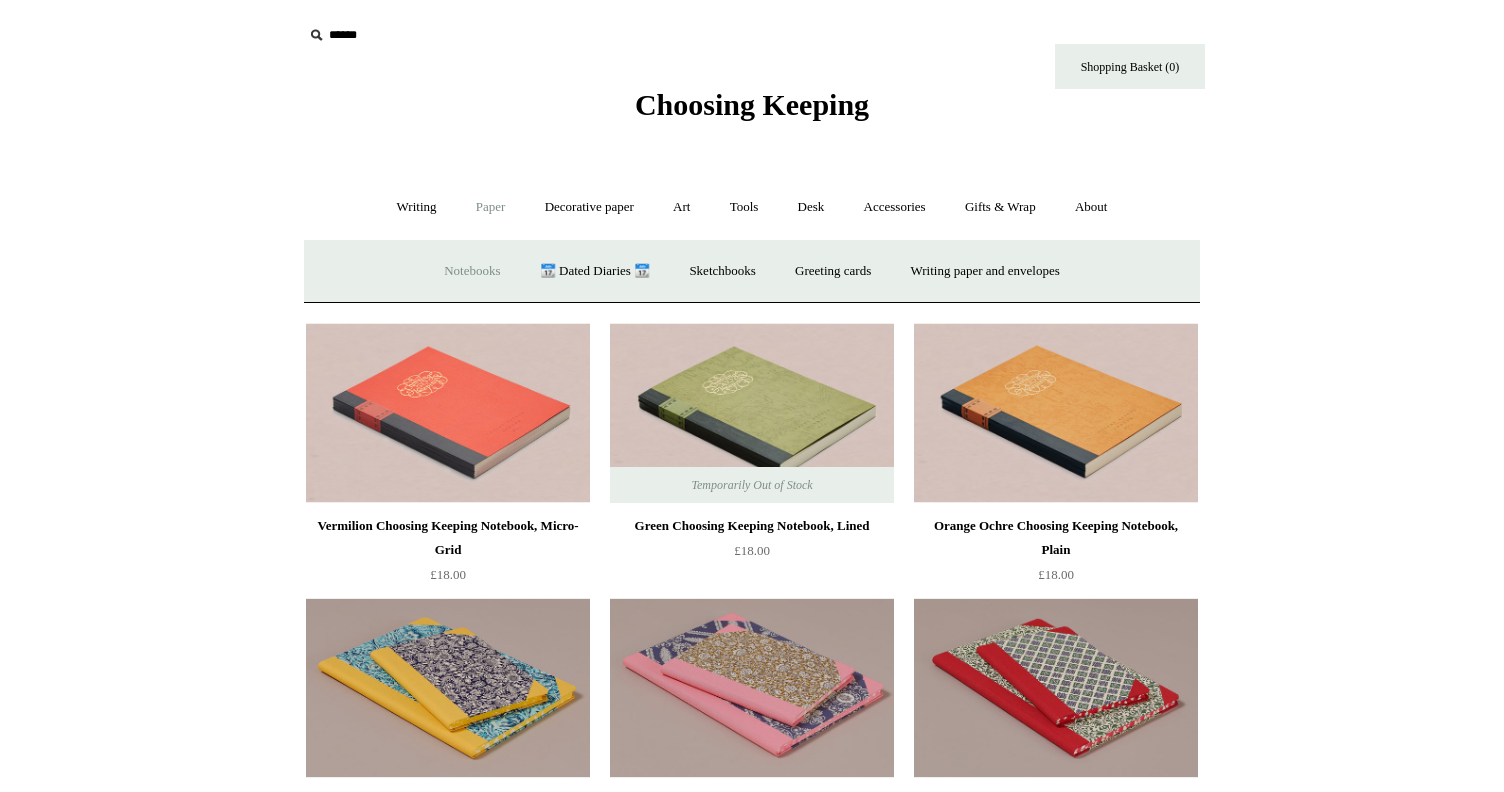 click on "Notebooks +" at bounding box center (472, 271) 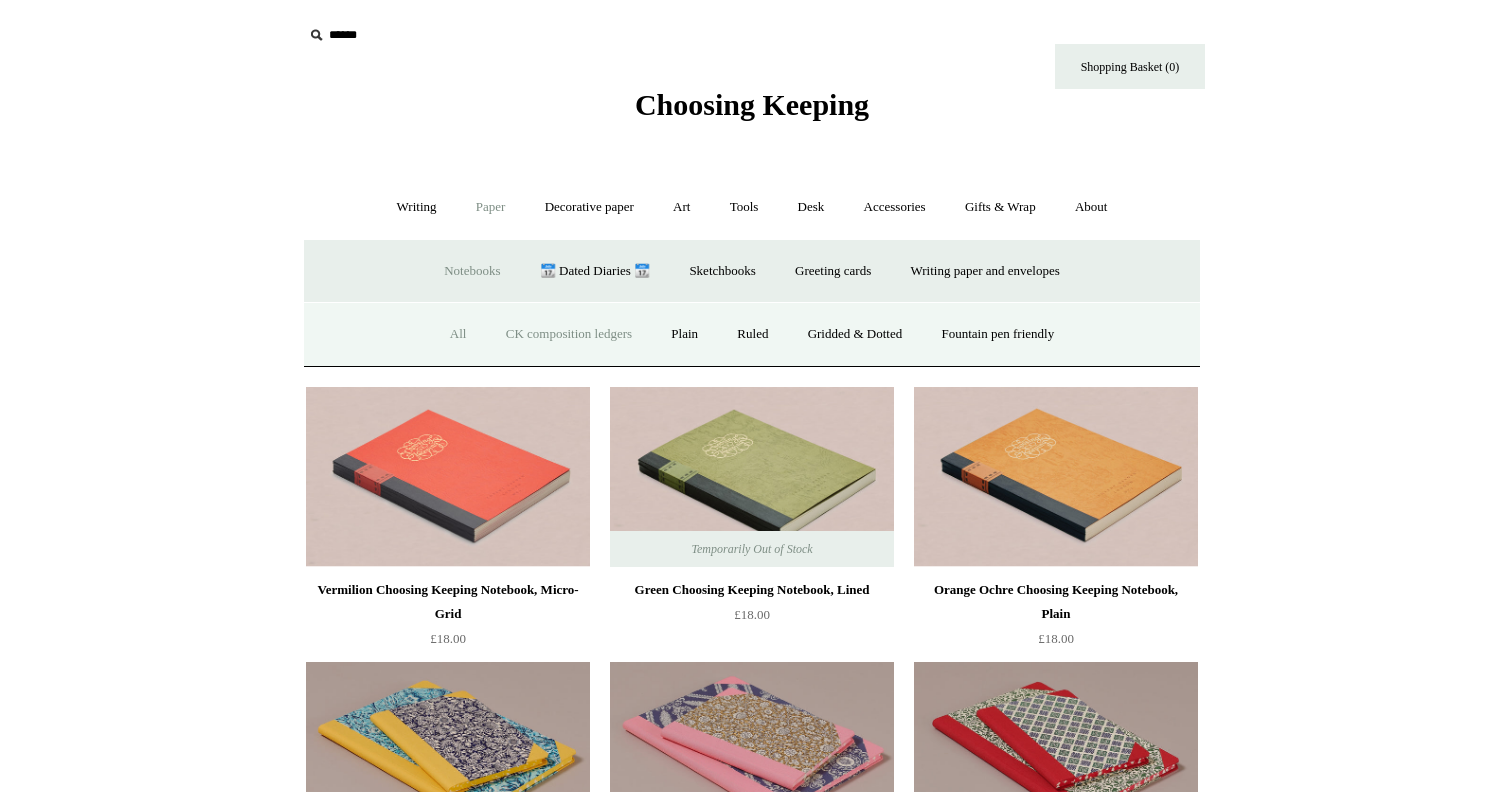 click on "CK composition ledgers" at bounding box center [569, 334] 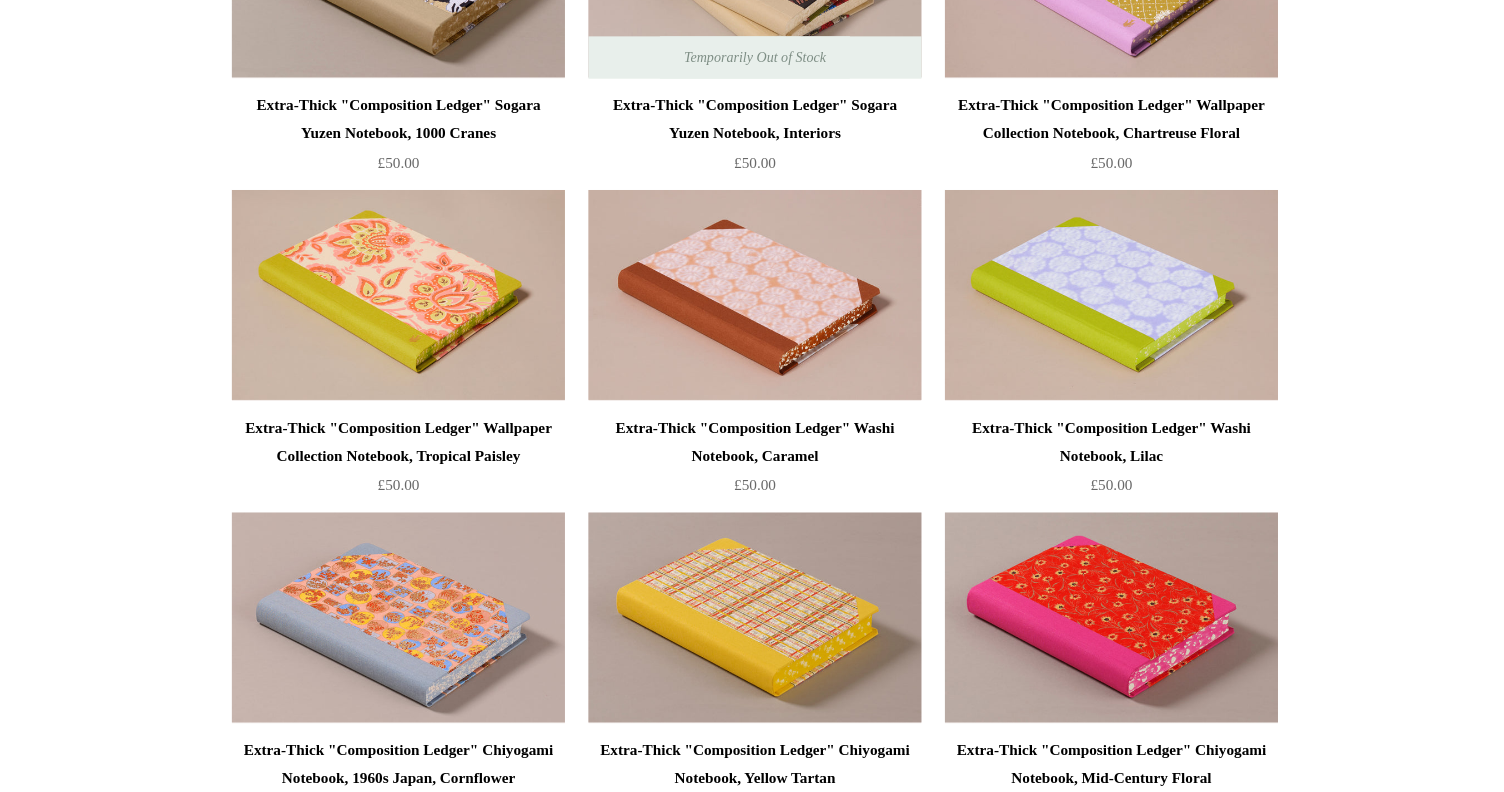 scroll, scrollTop: 1773, scrollLeft: 0, axis: vertical 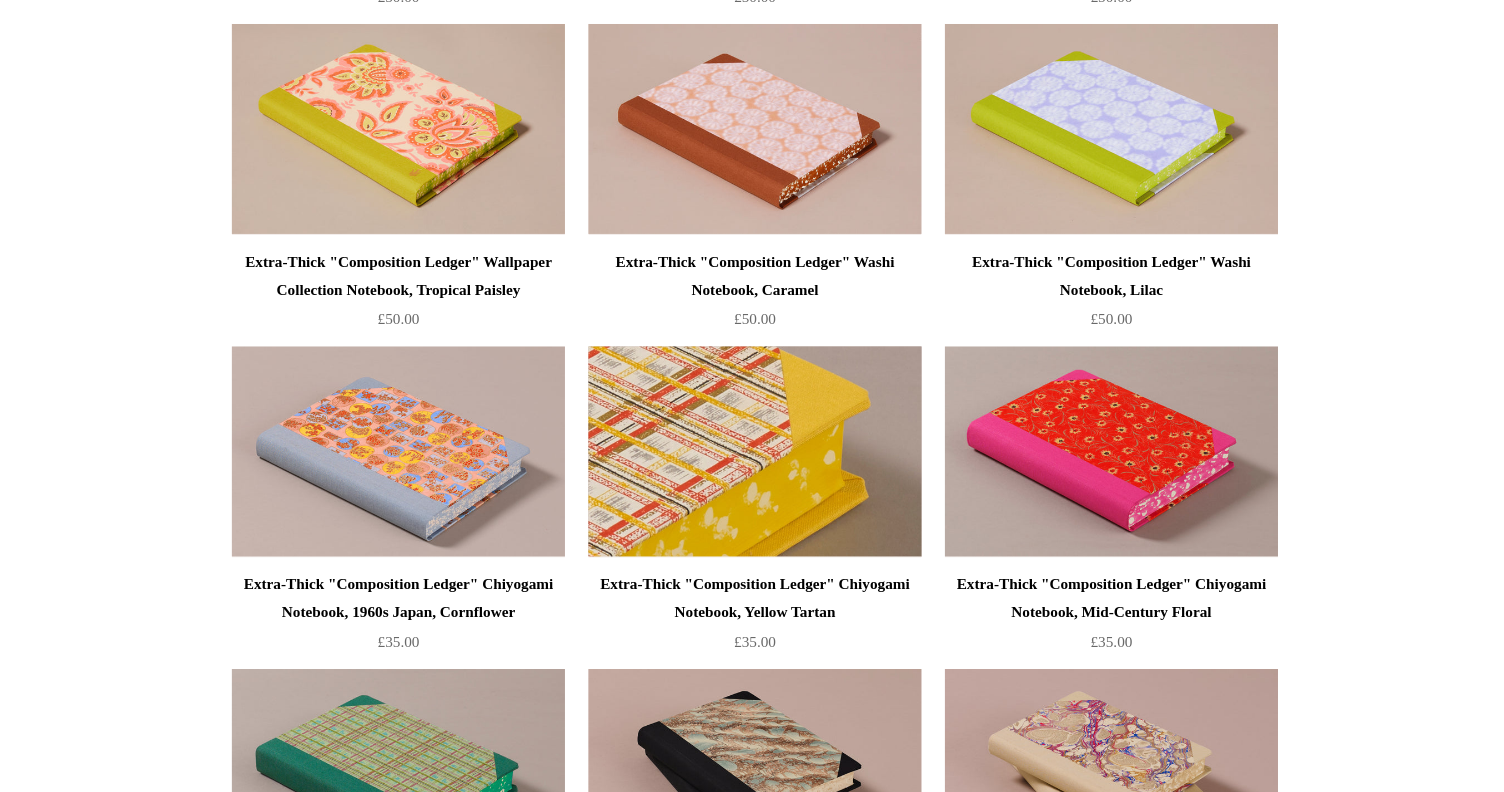 click at bounding box center (752, 502) 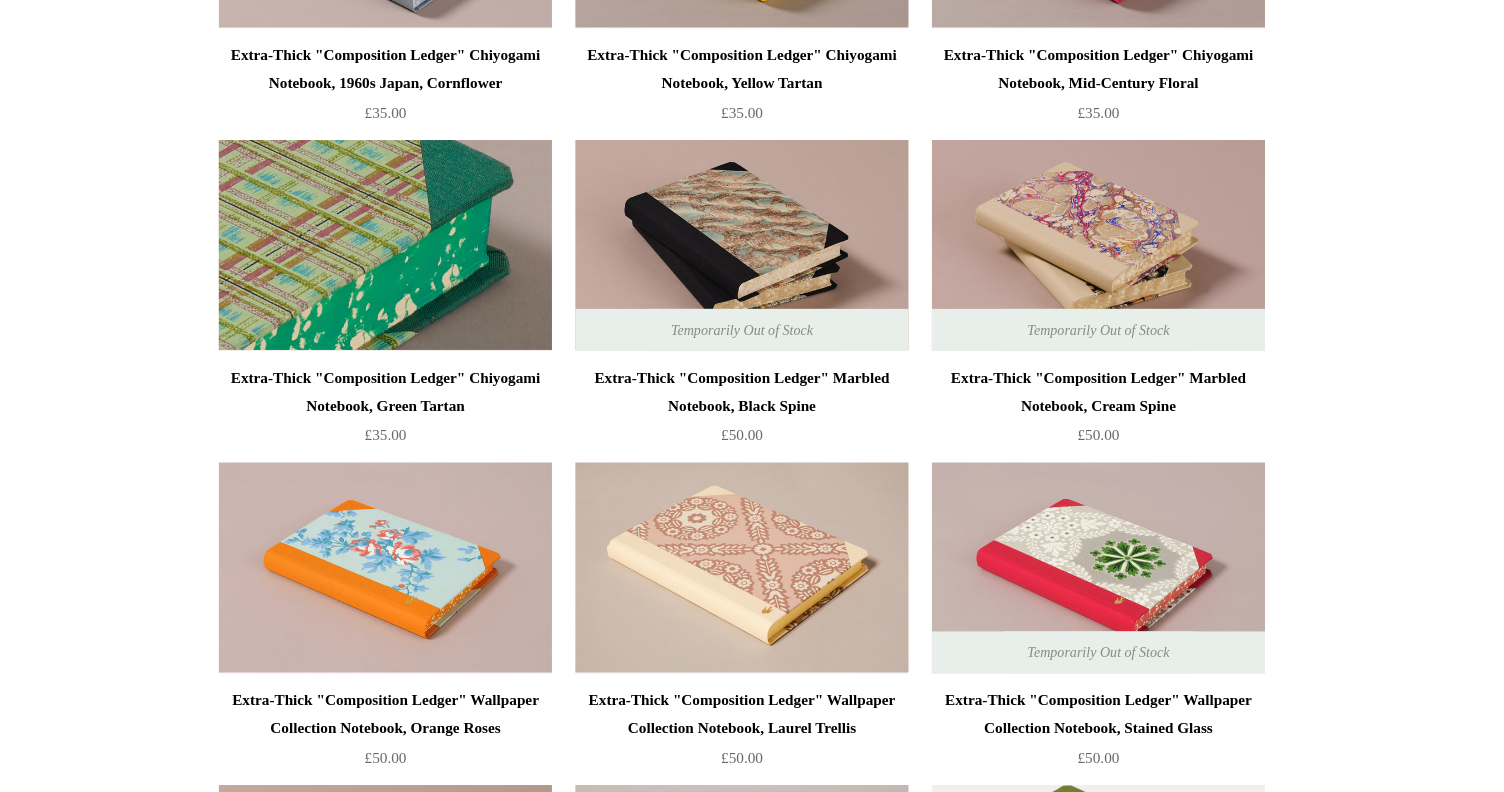 scroll, scrollTop: 2224, scrollLeft: 0, axis: vertical 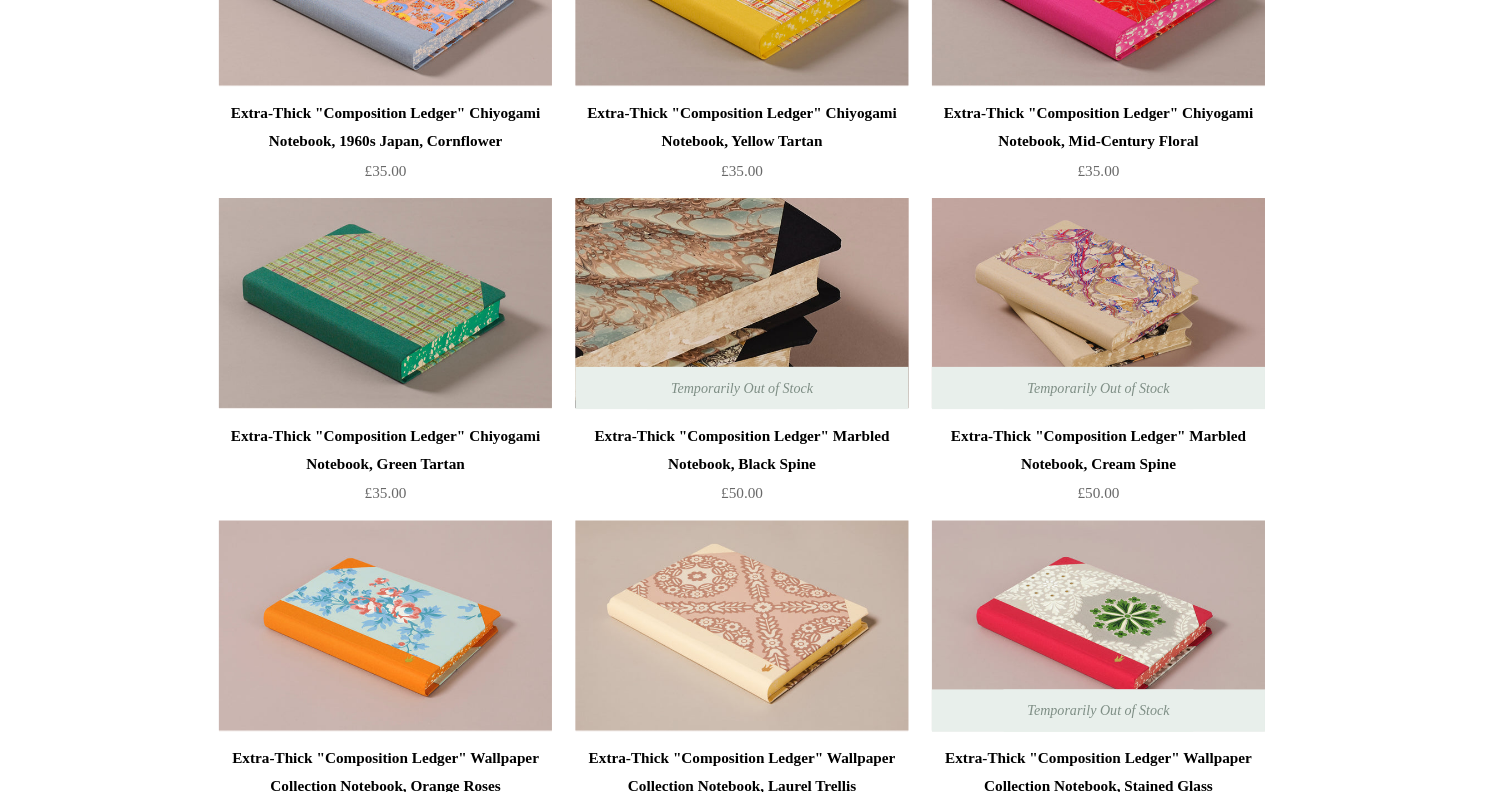 click at bounding box center (752, 326) 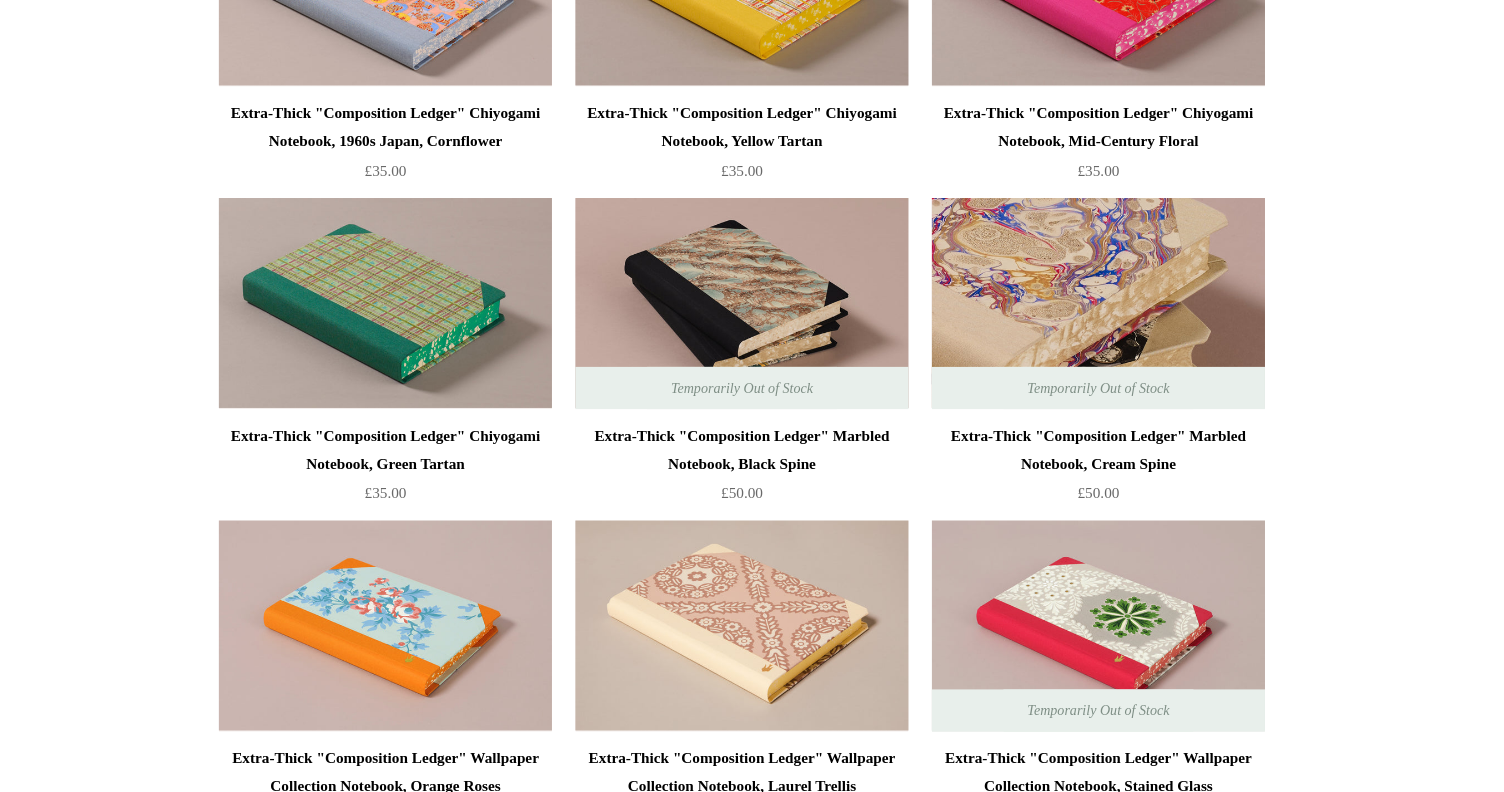 click at bounding box center [1056, 326] 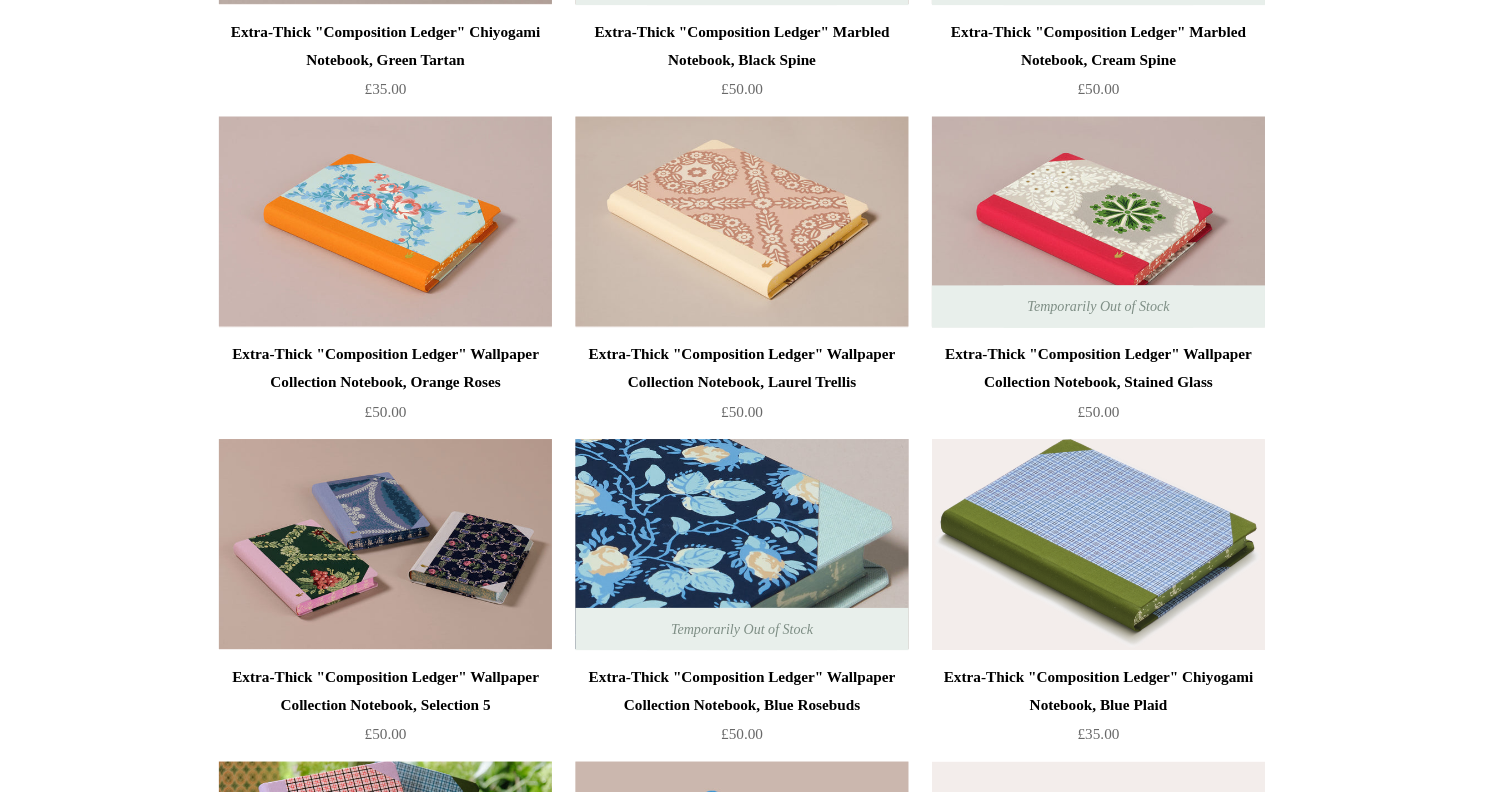 scroll, scrollTop: 2620, scrollLeft: 0, axis: vertical 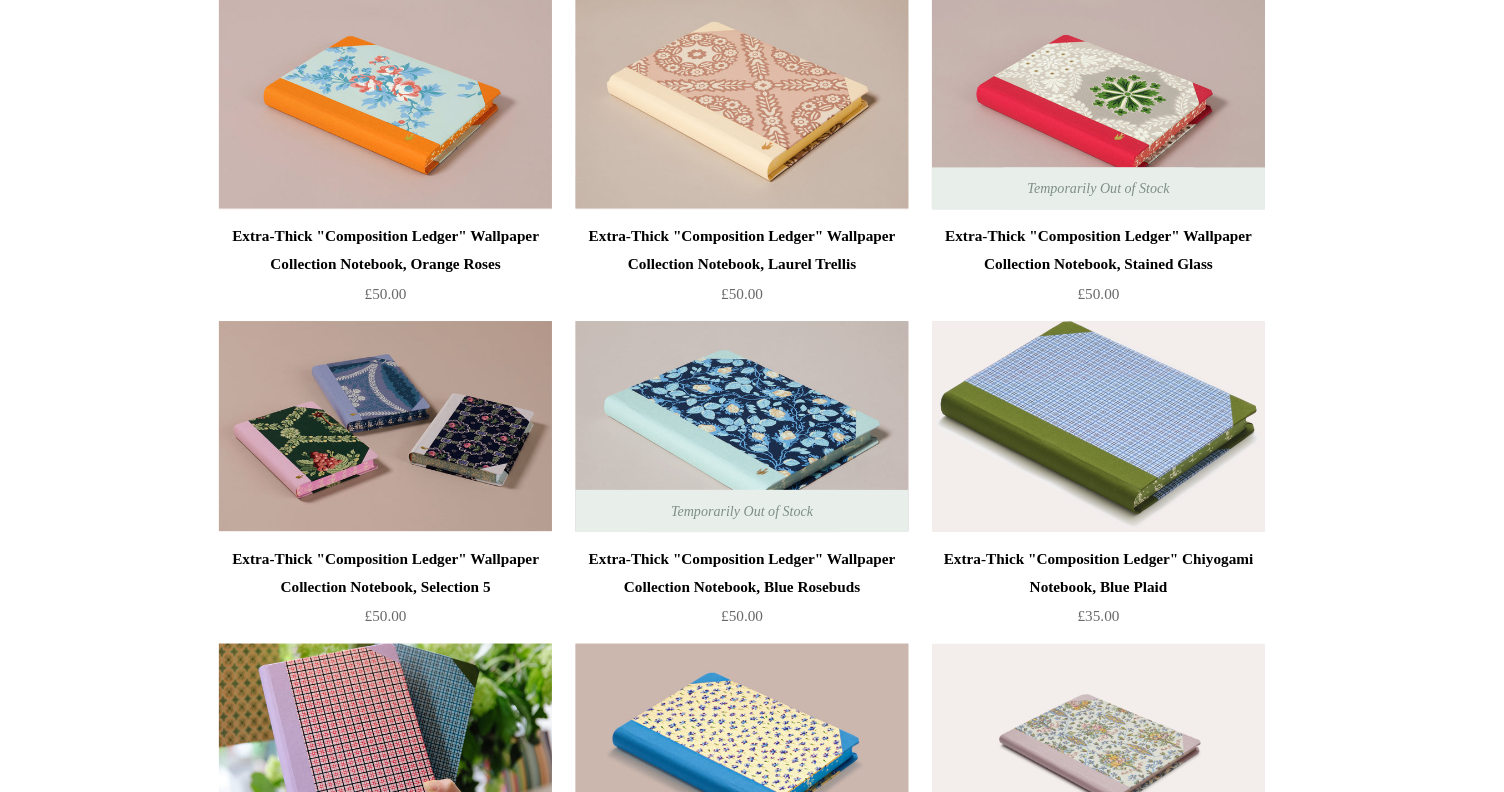 click at bounding box center (1056, 480) 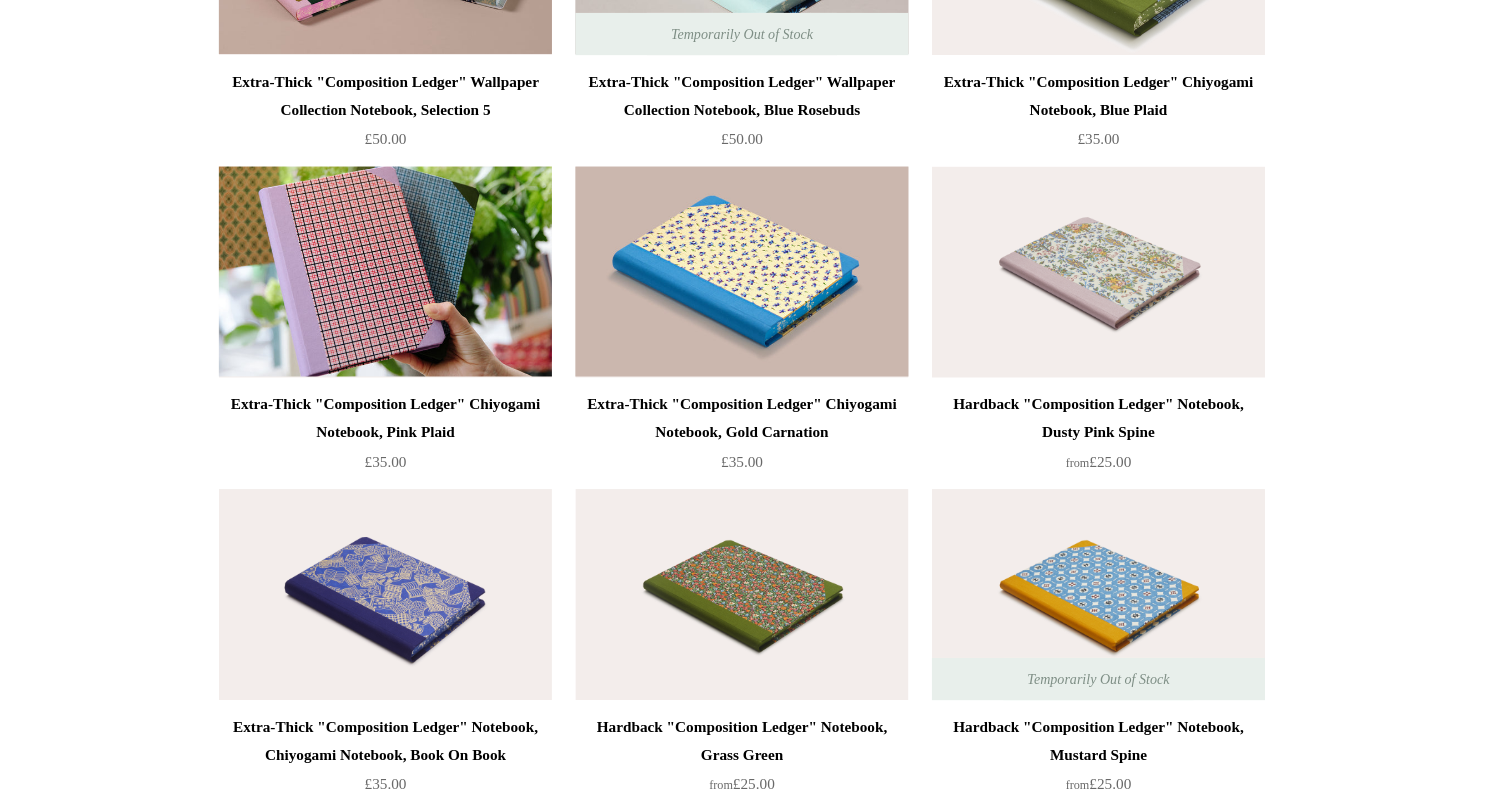 scroll, scrollTop: 3174, scrollLeft: 0, axis: vertical 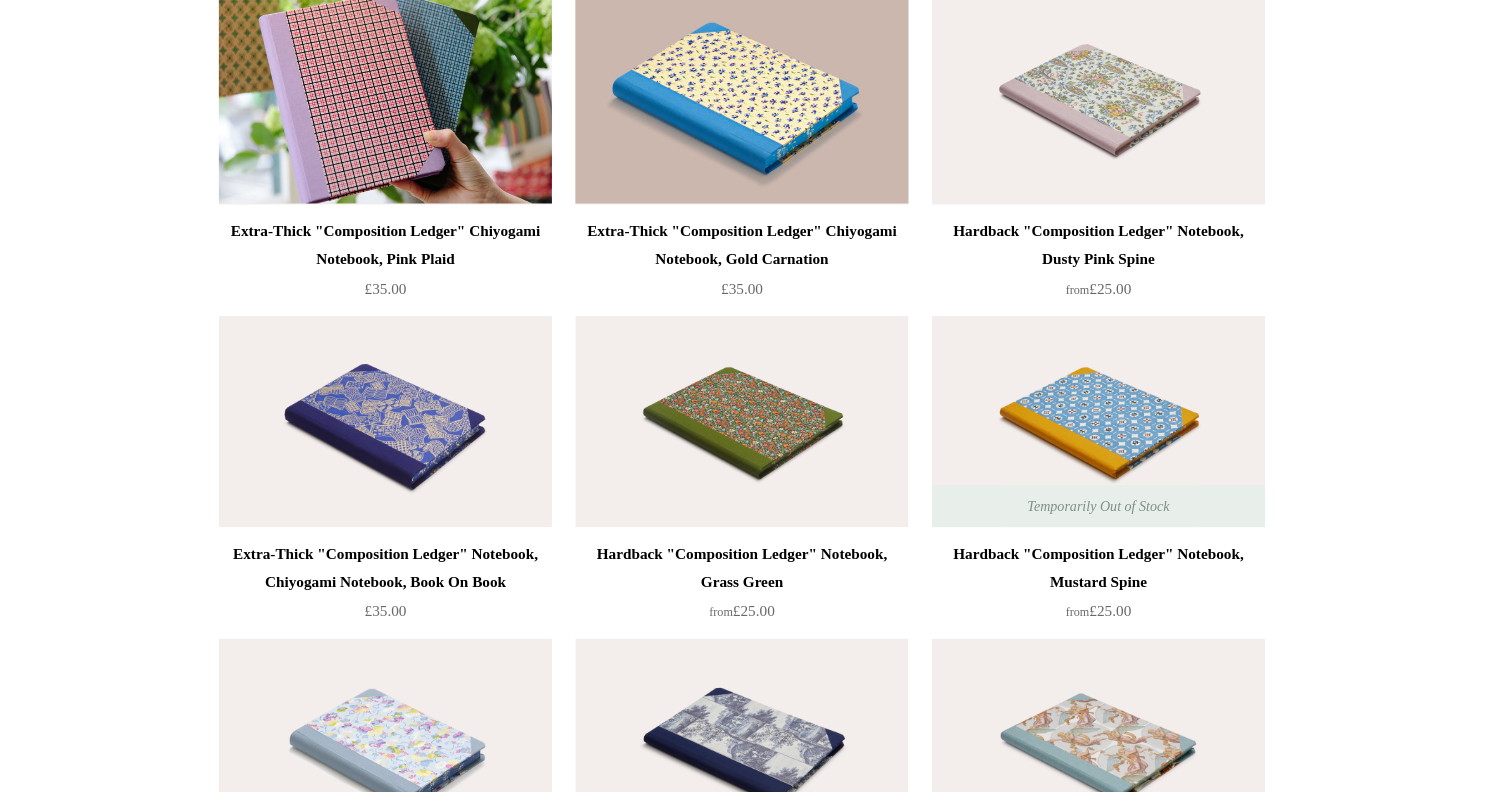 click at bounding box center (1056, 476) 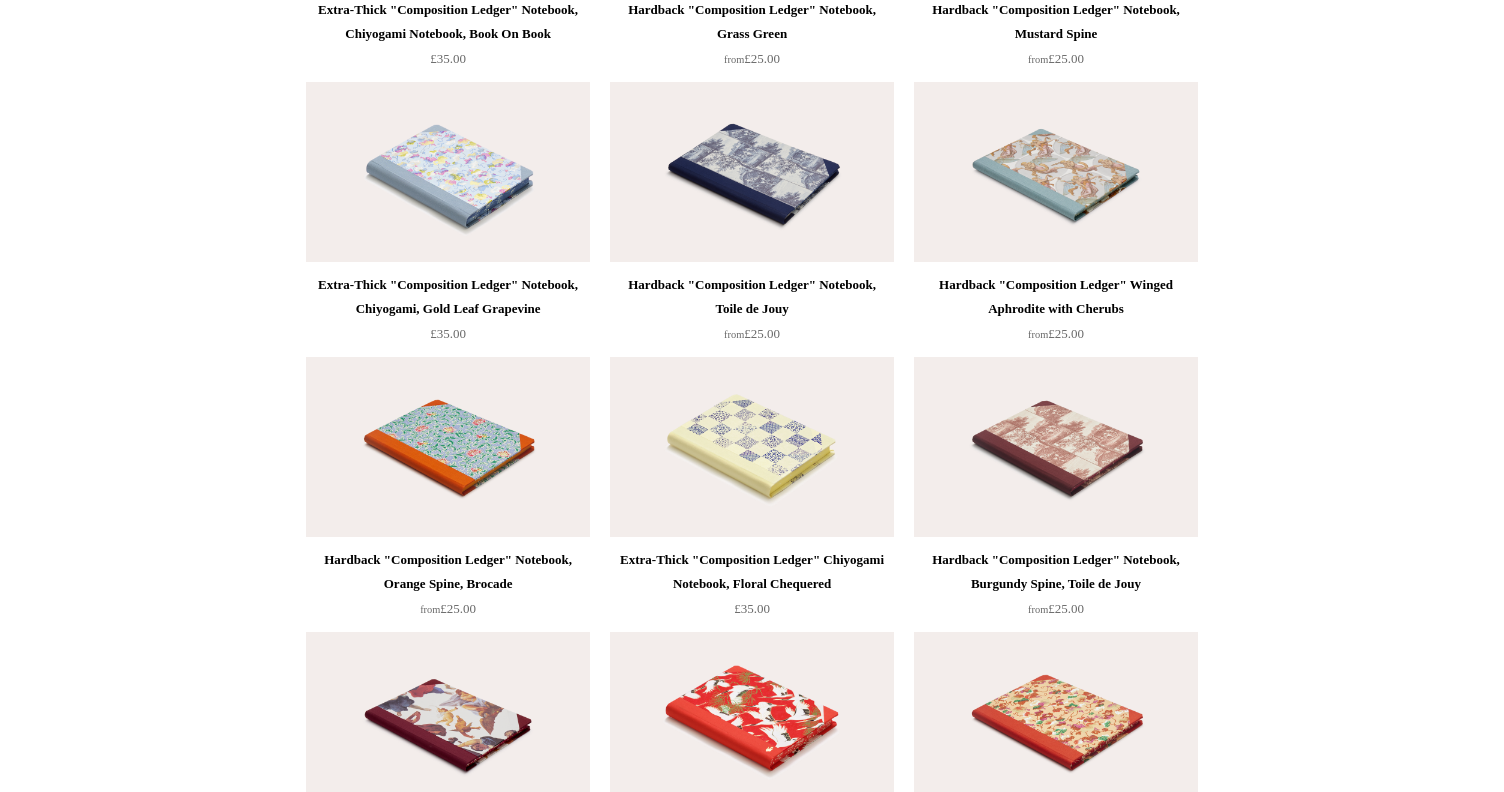 scroll, scrollTop: 3780, scrollLeft: 0, axis: vertical 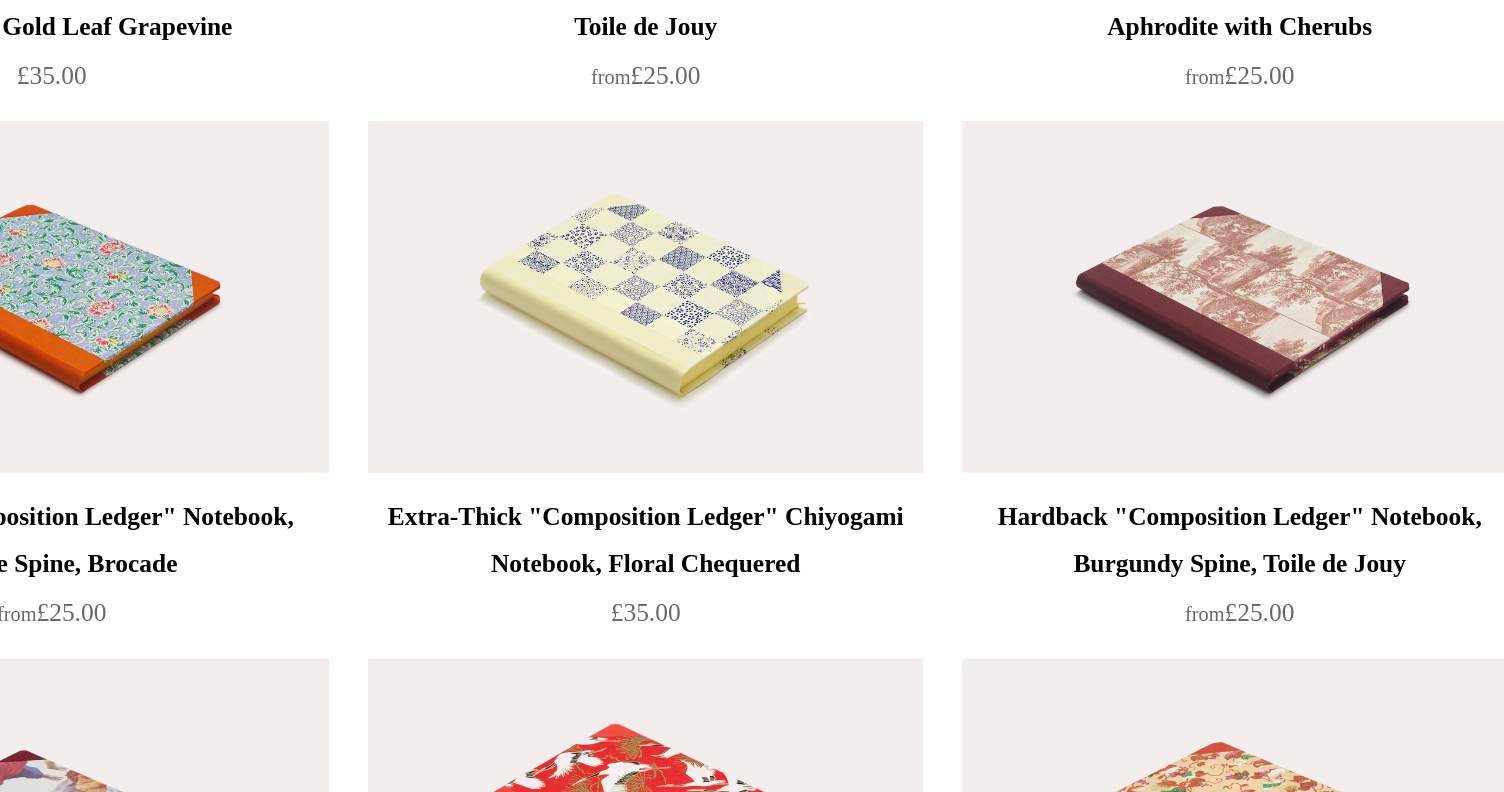 click at bounding box center [752, 420] 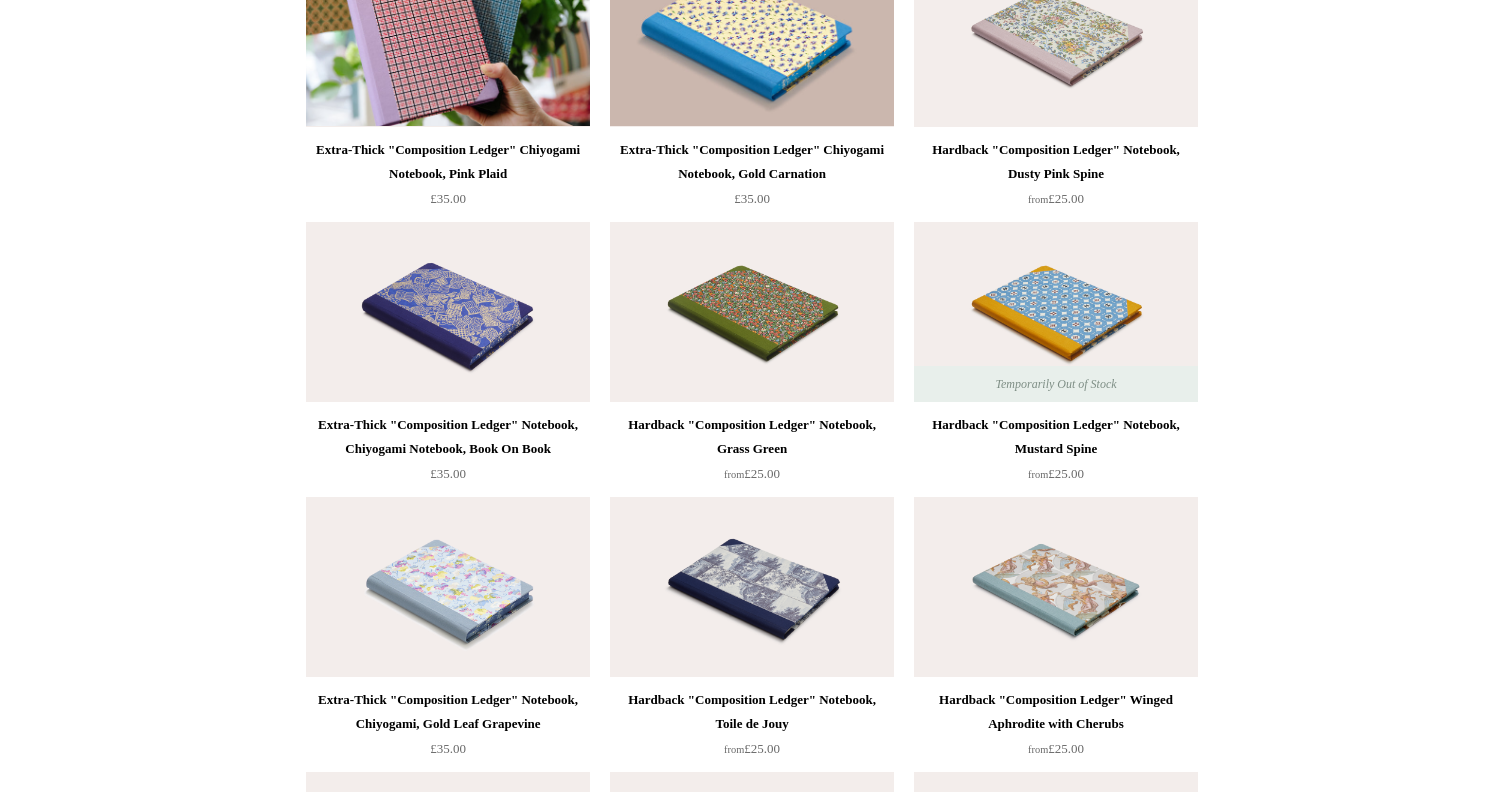scroll, scrollTop: 3304, scrollLeft: 0, axis: vertical 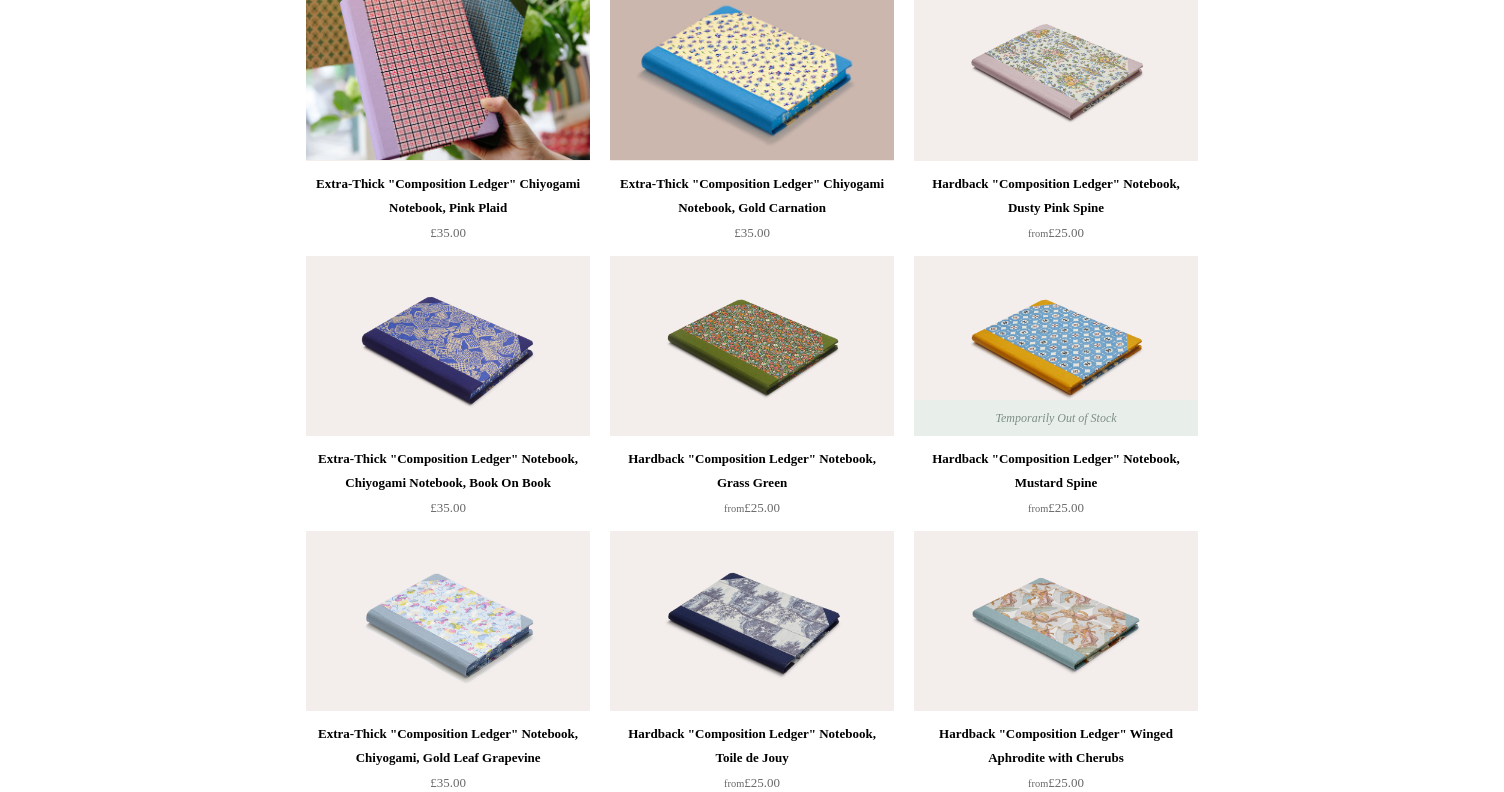 click at bounding box center (752, 346) 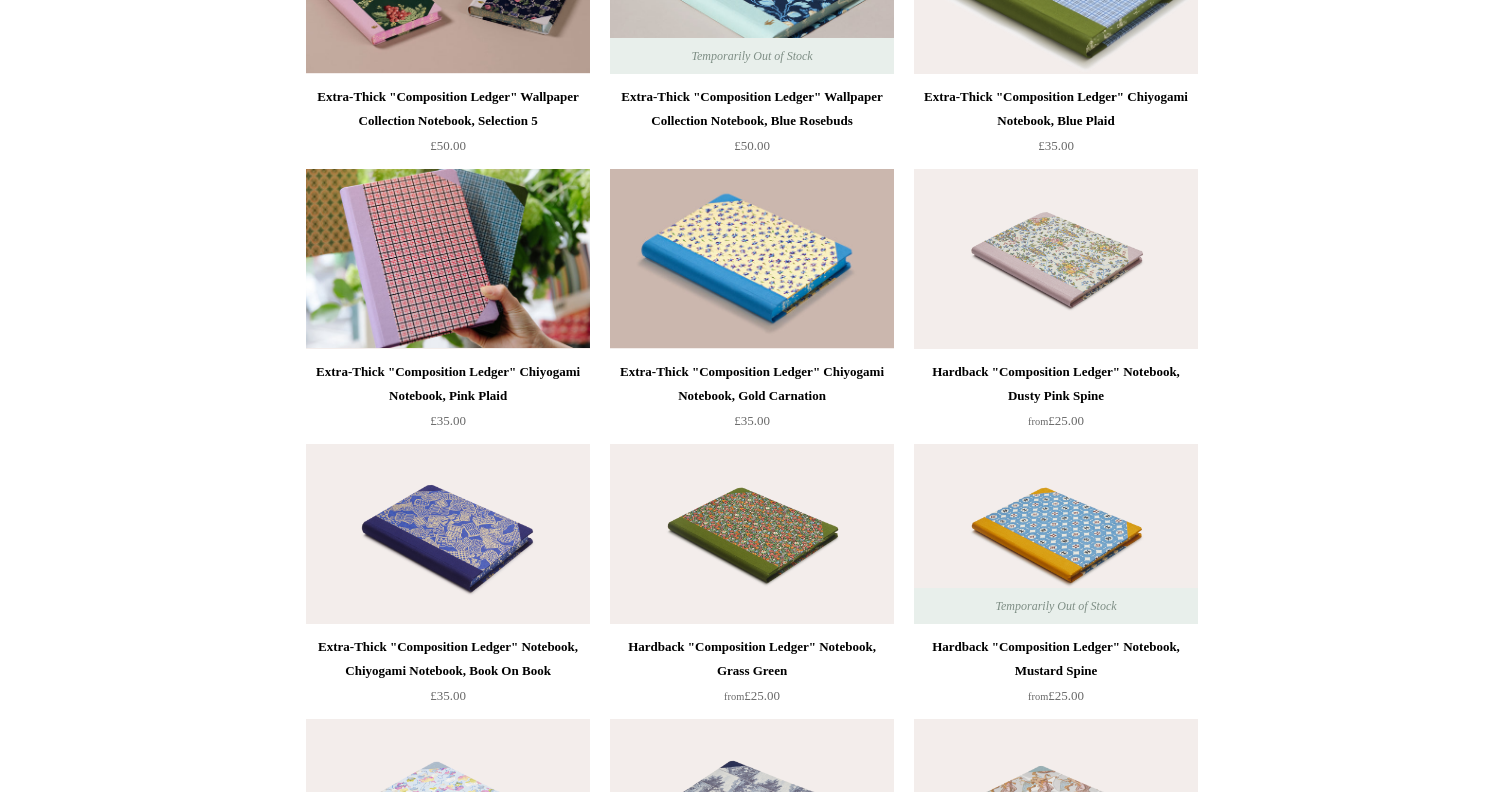 scroll, scrollTop: 3114, scrollLeft: 0, axis: vertical 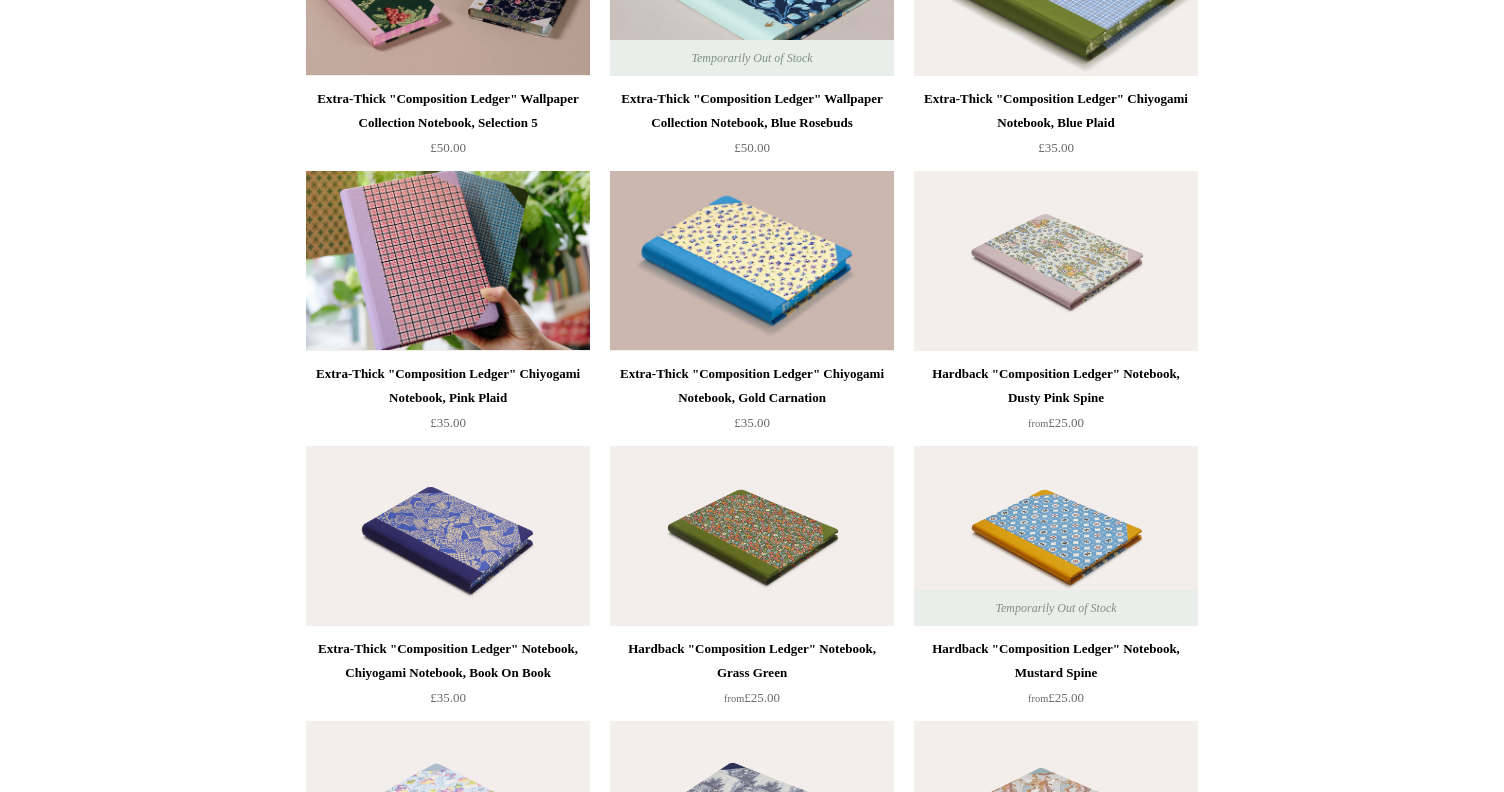 click at bounding box center [1056, 261] 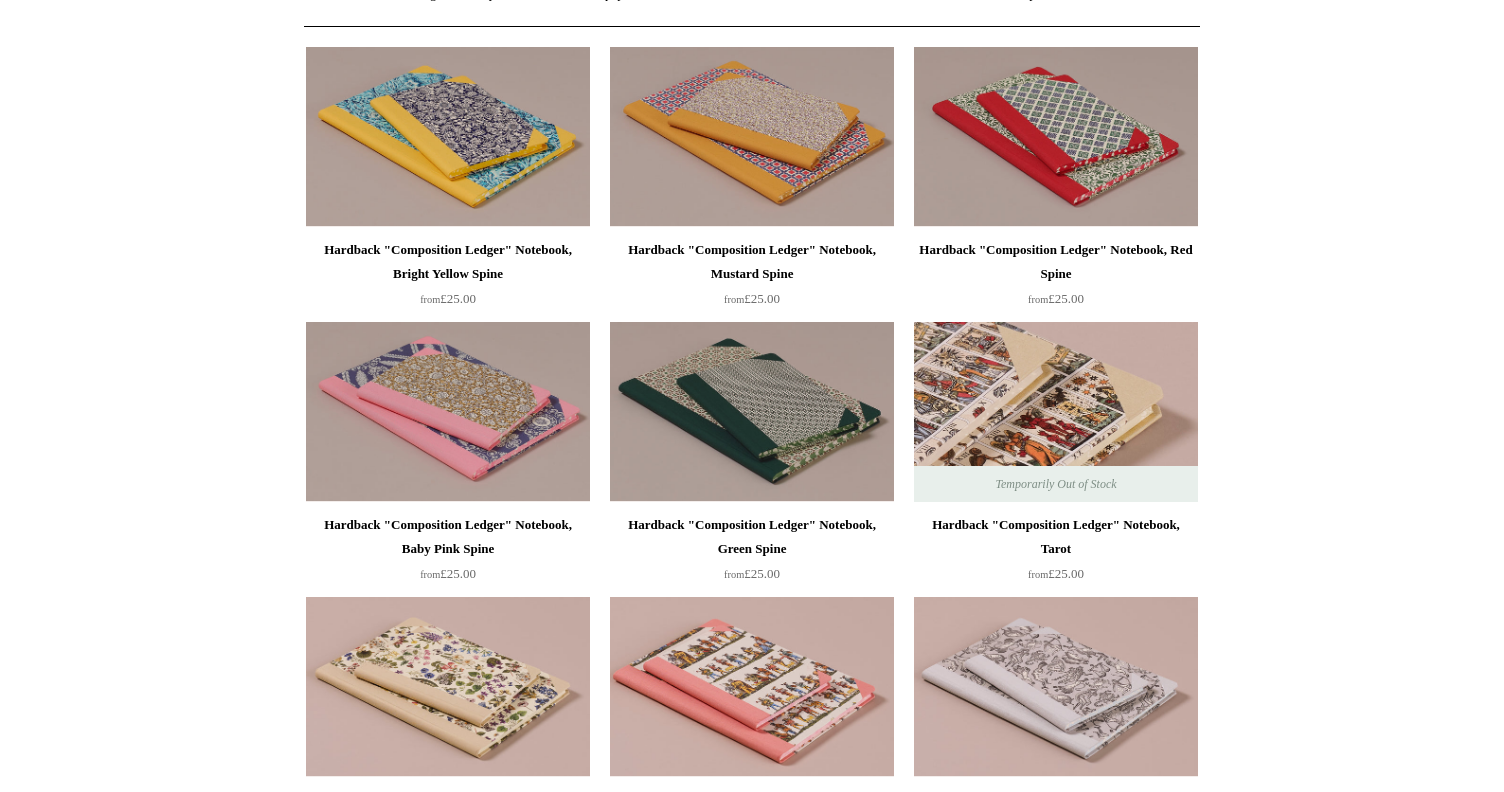 scroll, scrollTop: 123, scrollLeft: 0, axis: vertical 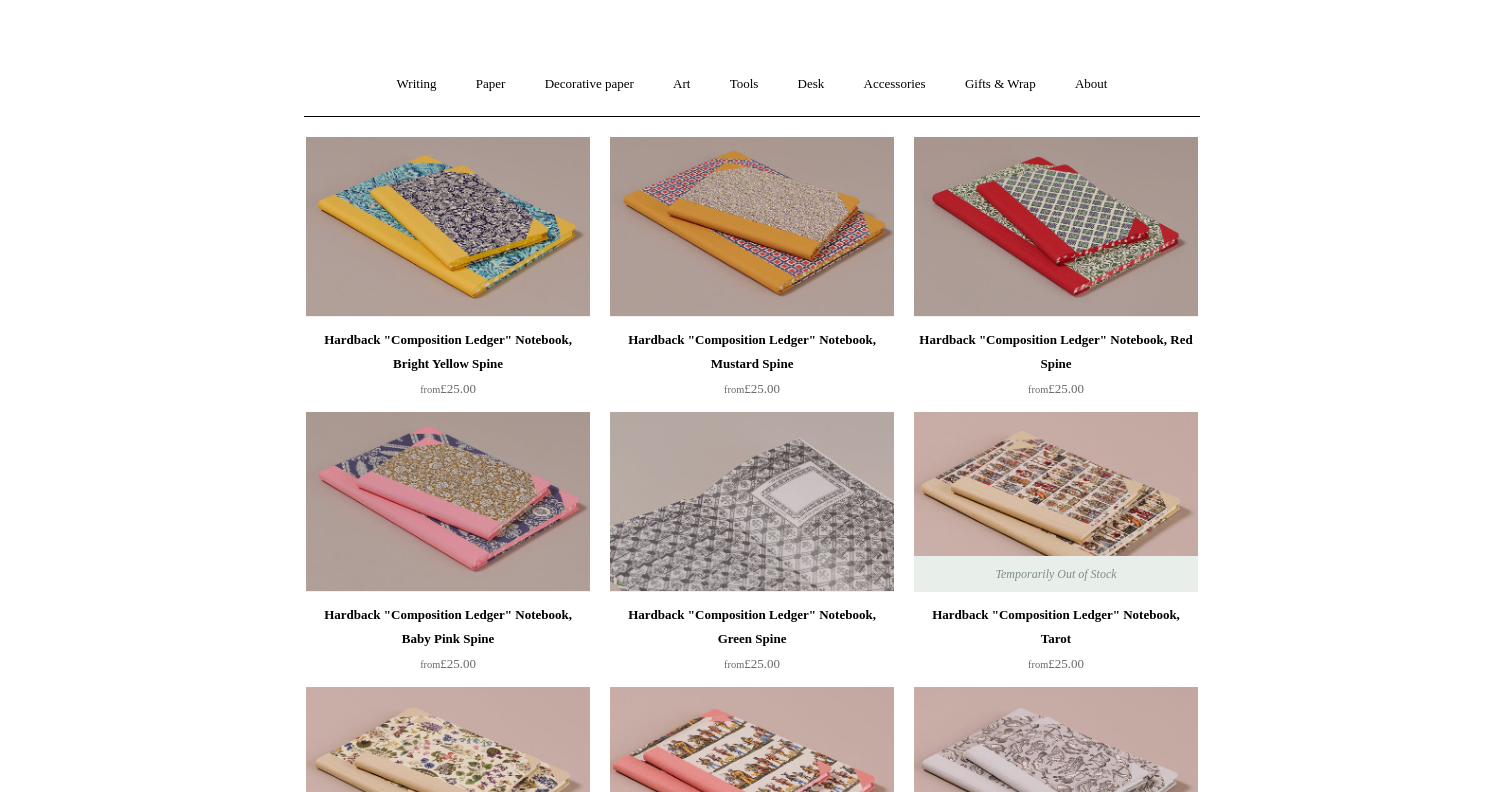 click at bounding box center [752, 502] 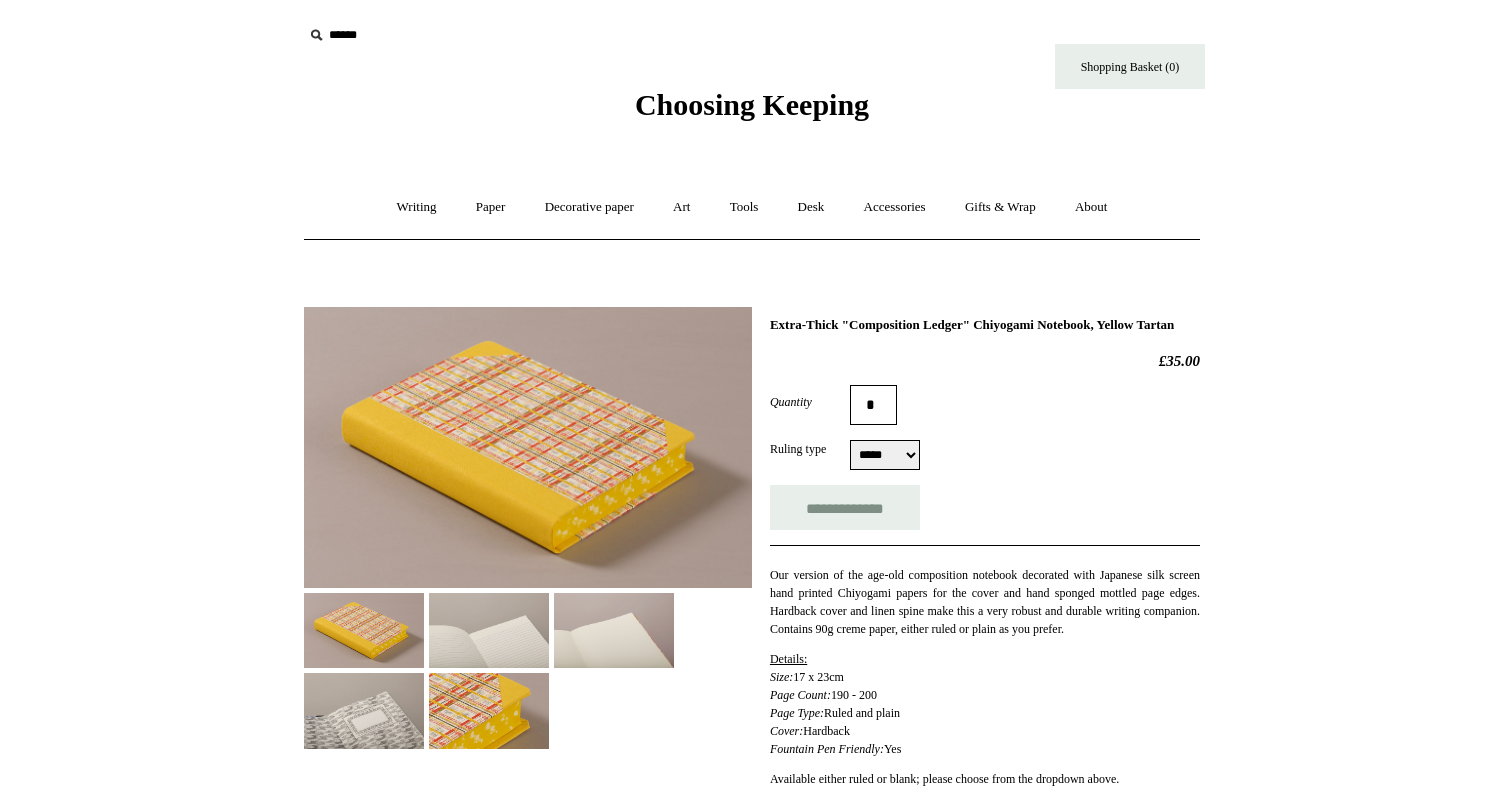 scroll, scrollTop: 0, scrollLeft: 0, axis: both 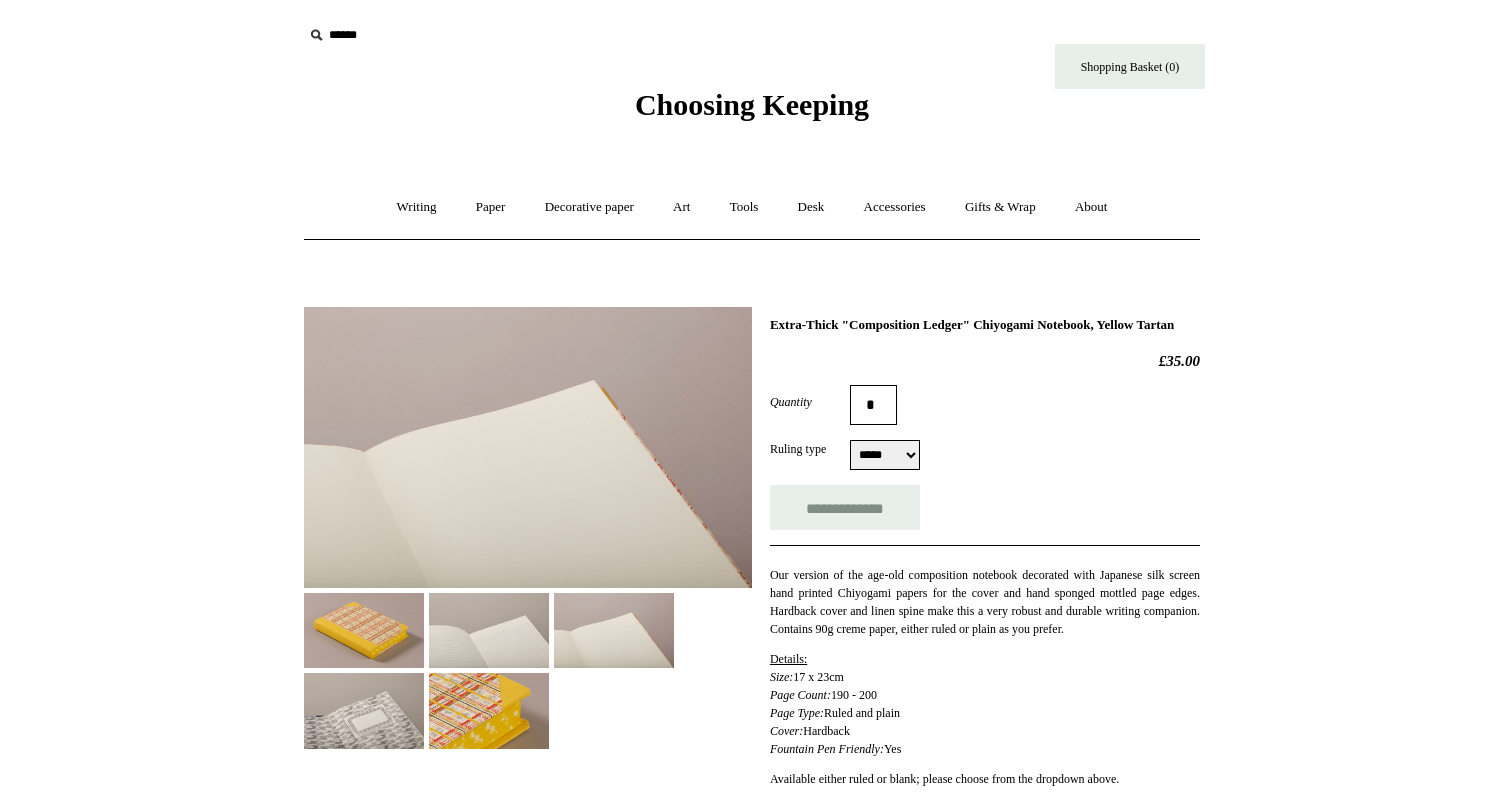 click at bounding box center [489, 710] 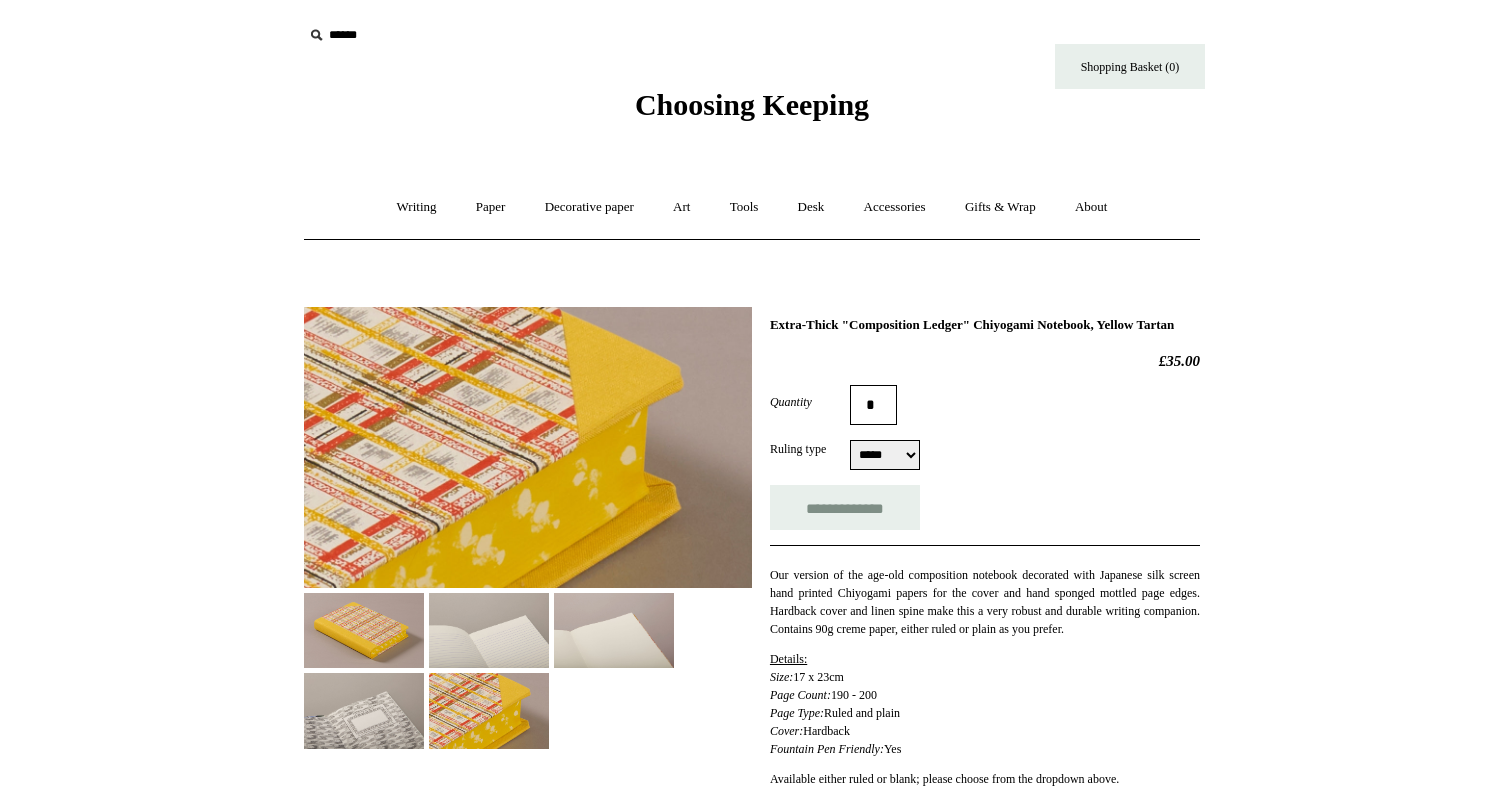 click at bounding box center (364, 710) 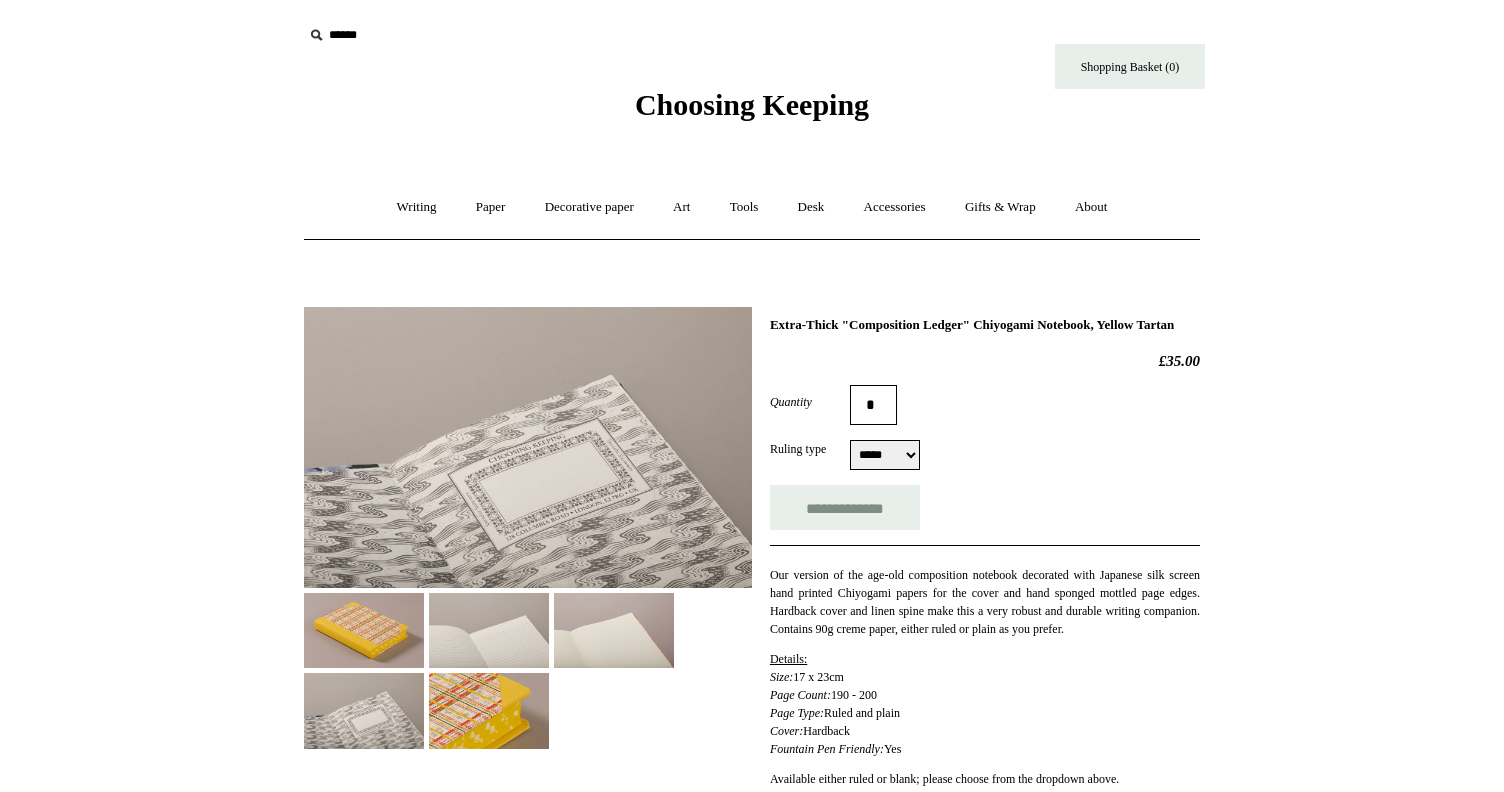 click at bounding box center (489, 630) 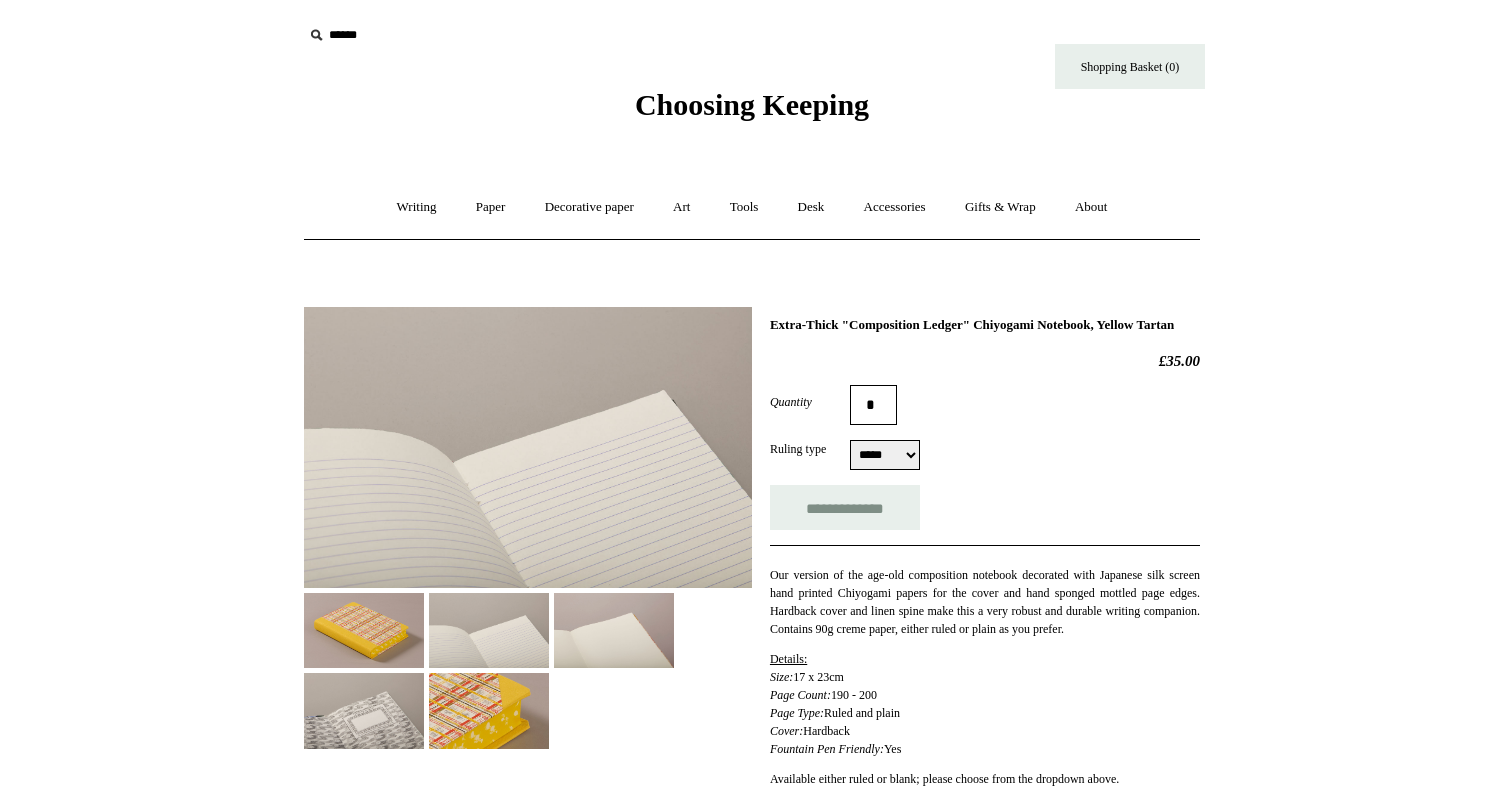 click on "***** *****" at bounding box center (885, 455) 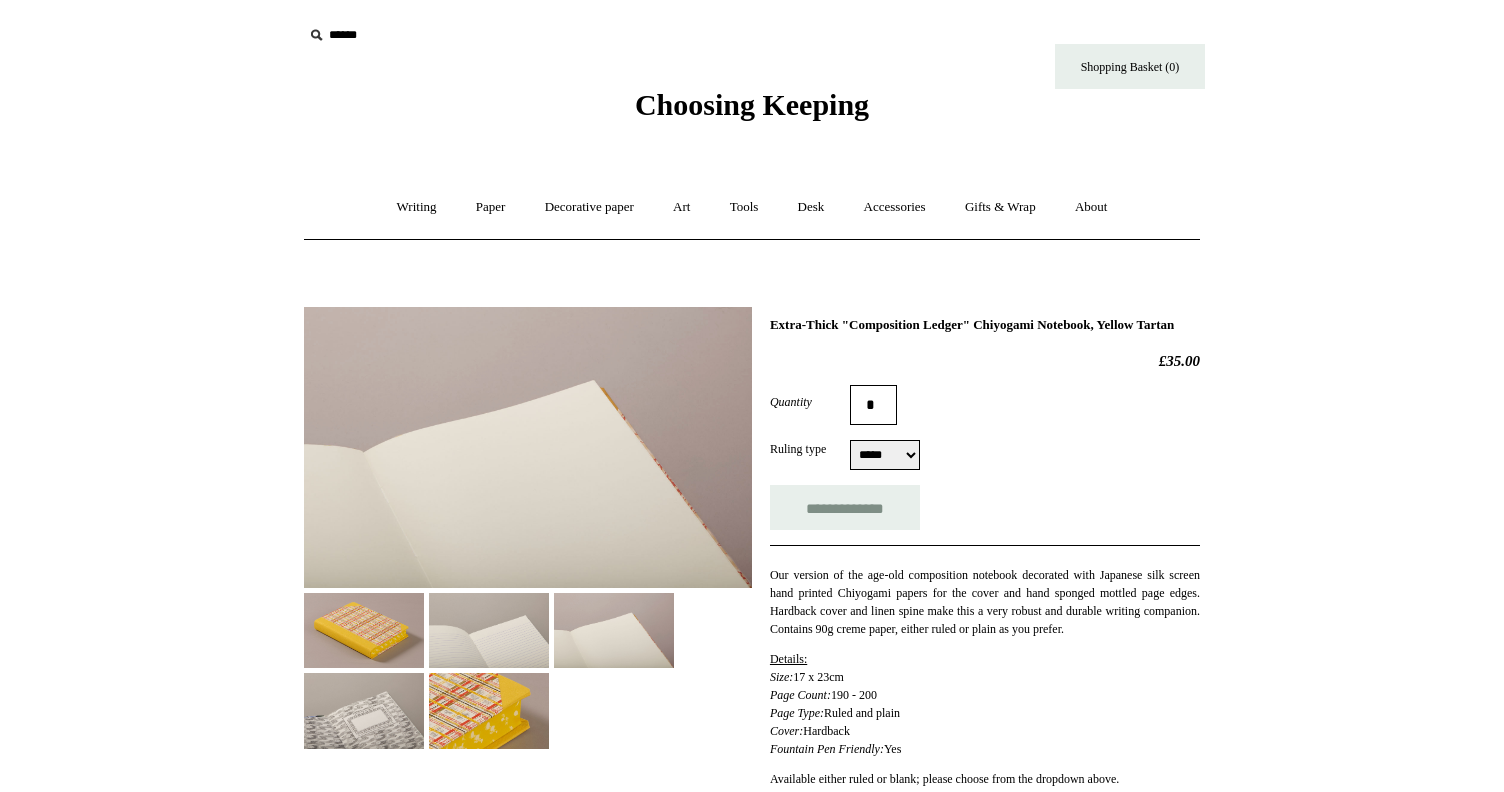 click at bounding box center (489, 630) 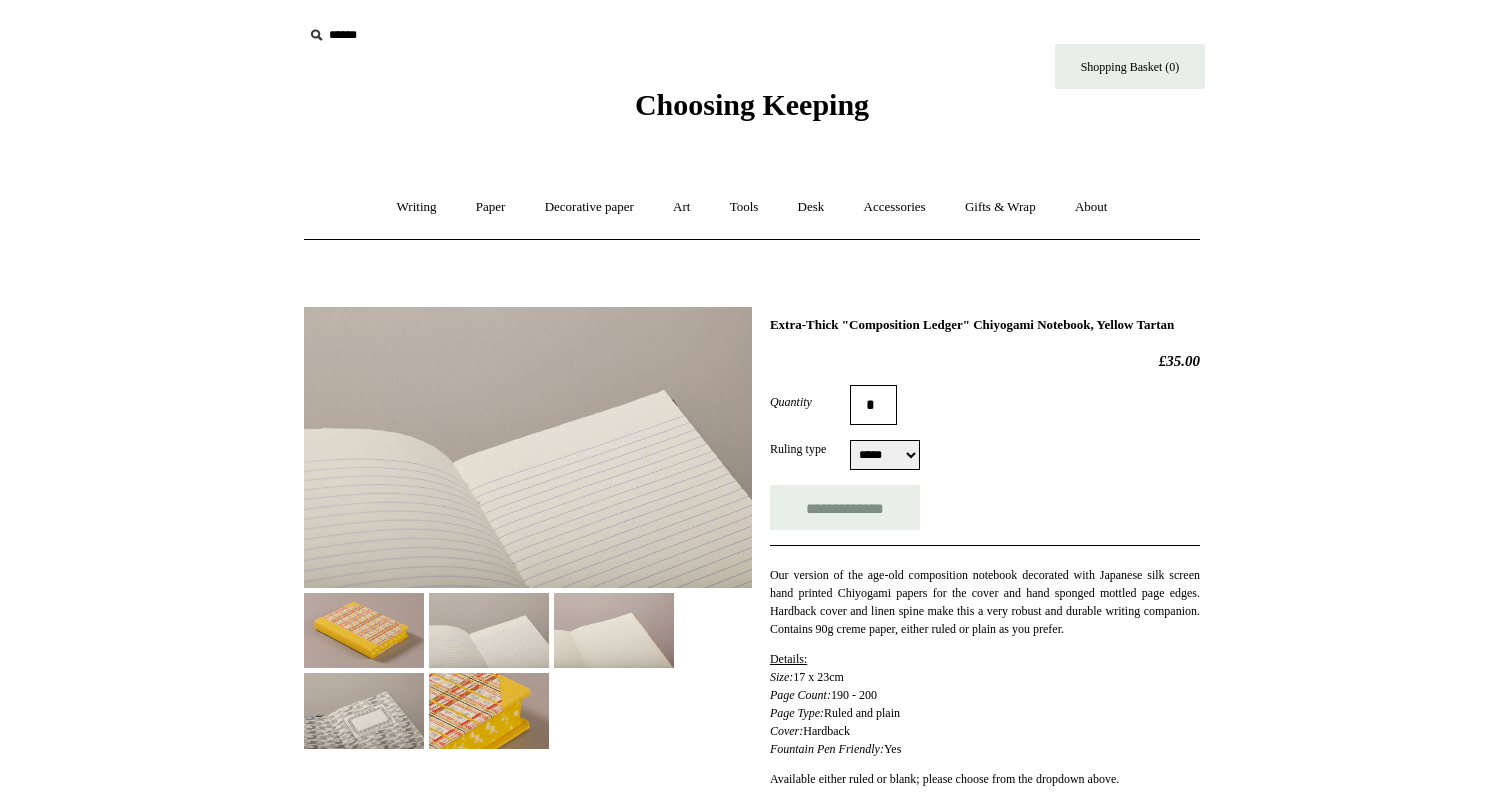click at bounding box center (489, 710) 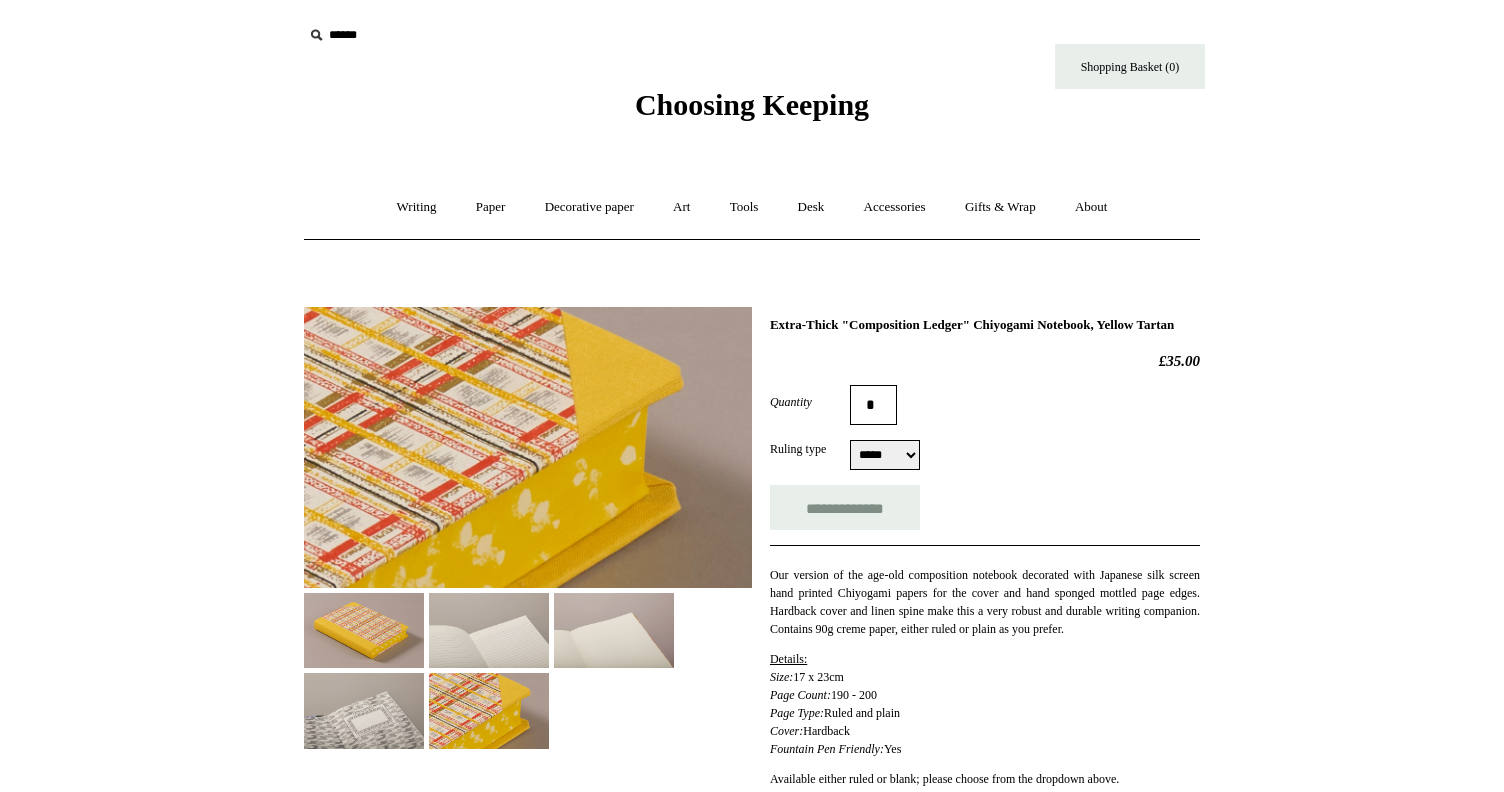click at bounding box center [364, 710] 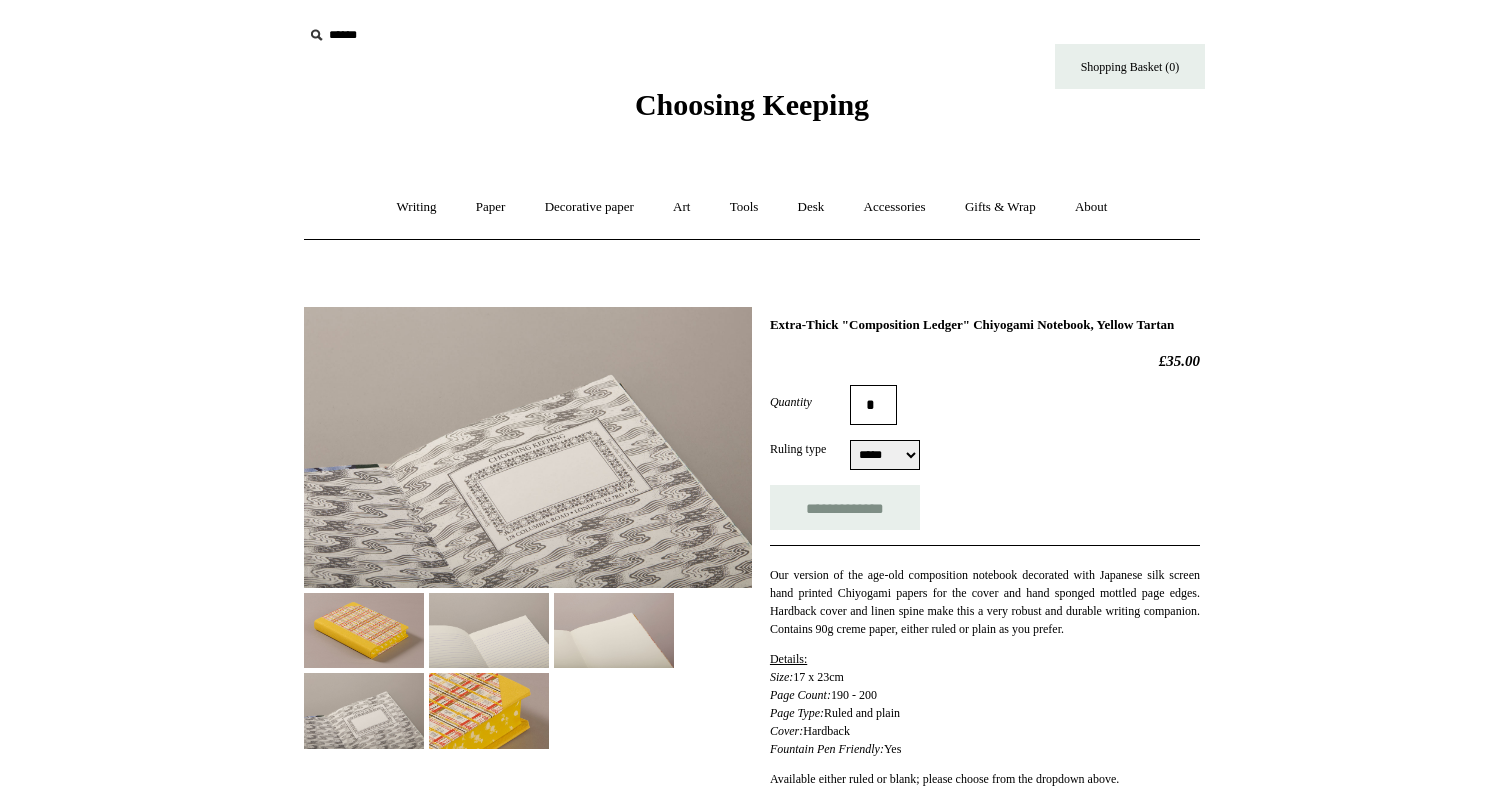 click at bounding box center [364, 630] 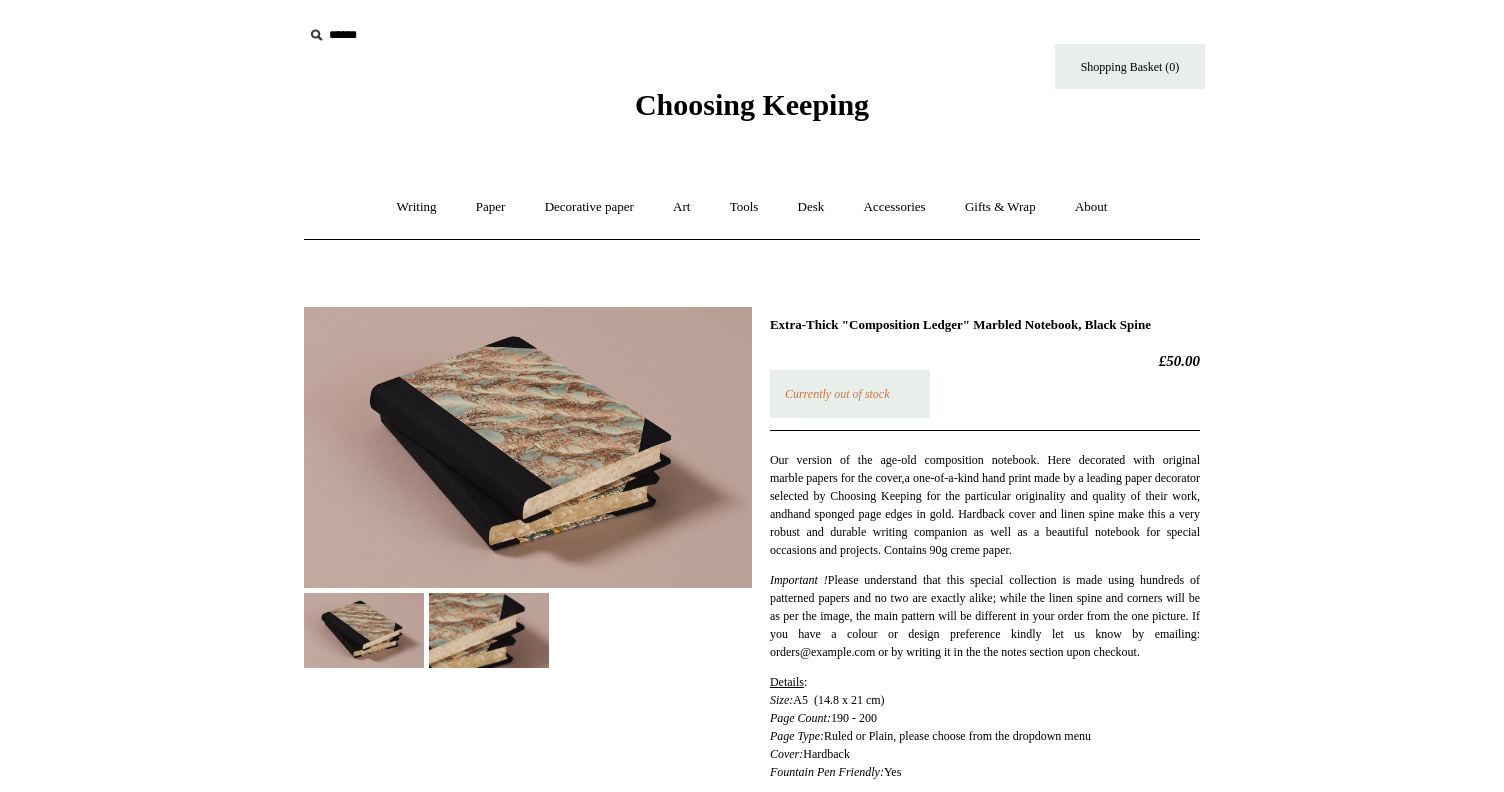 scroll, scrollTop: 0, scrollLeft: 0, axis: both 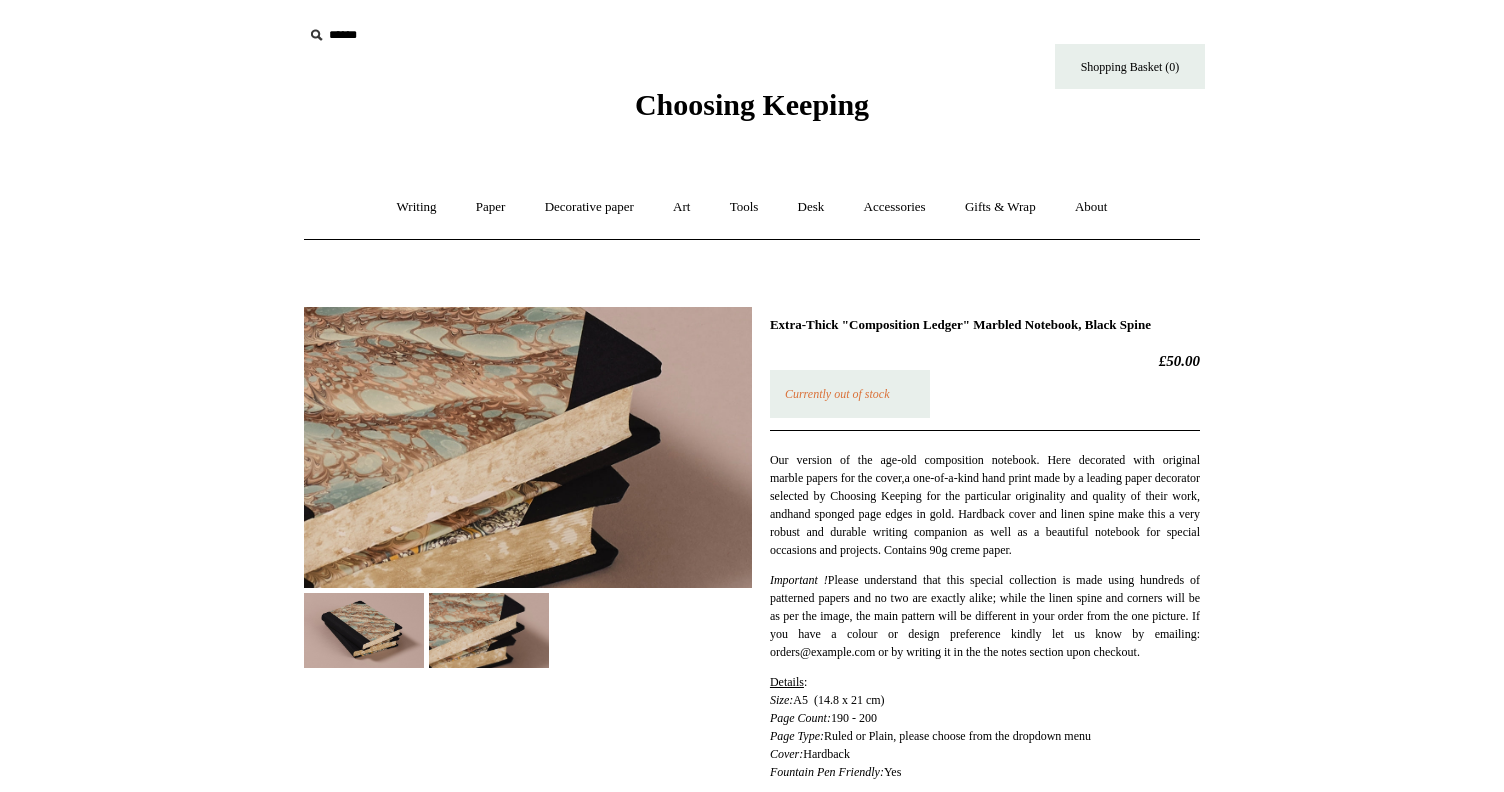 click at bounding box center (528, 480) 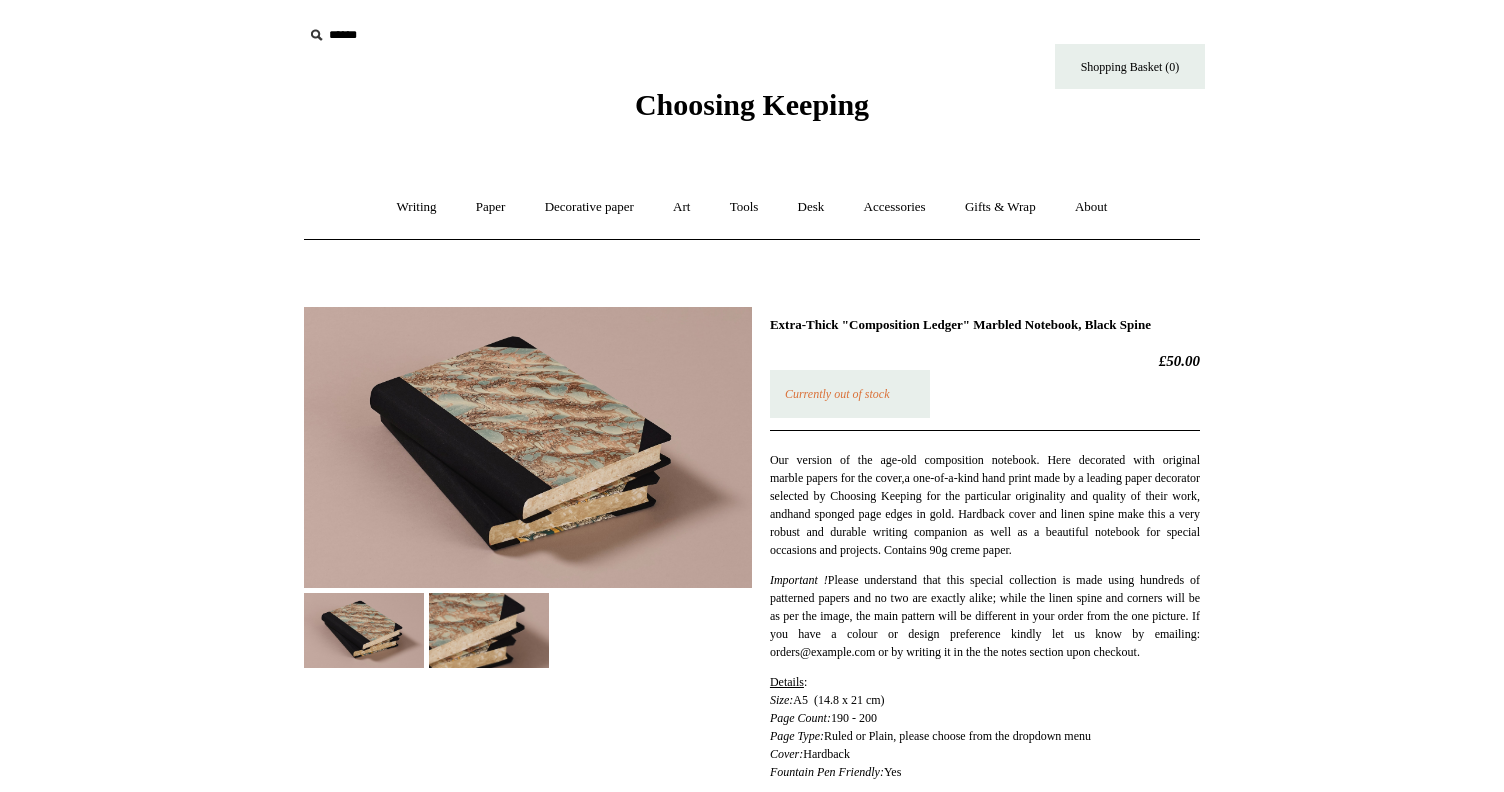 click at bounding box center (489, 630) 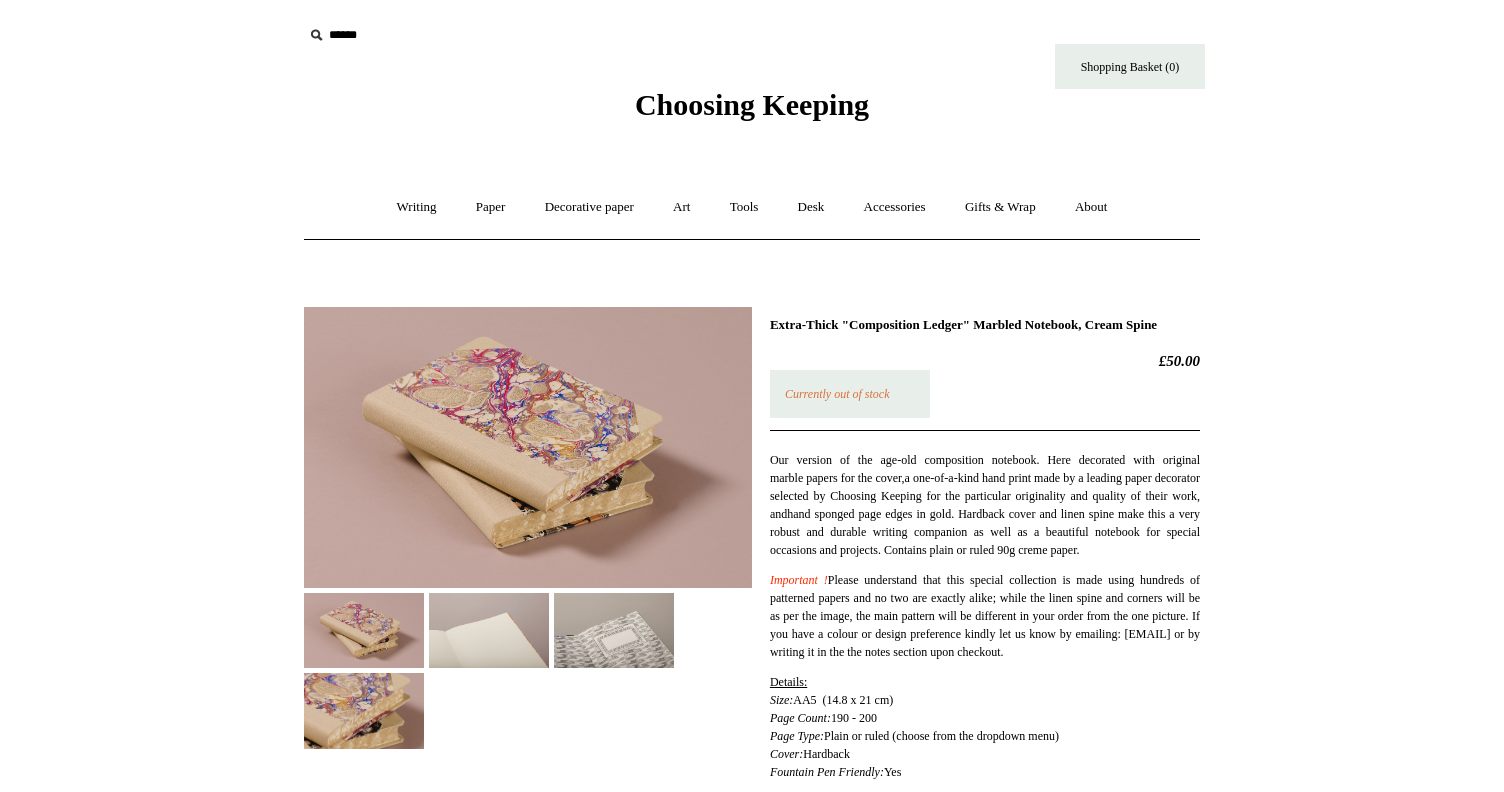 scroll, scrollTop: 0, scrollLeft: 0, axis: both 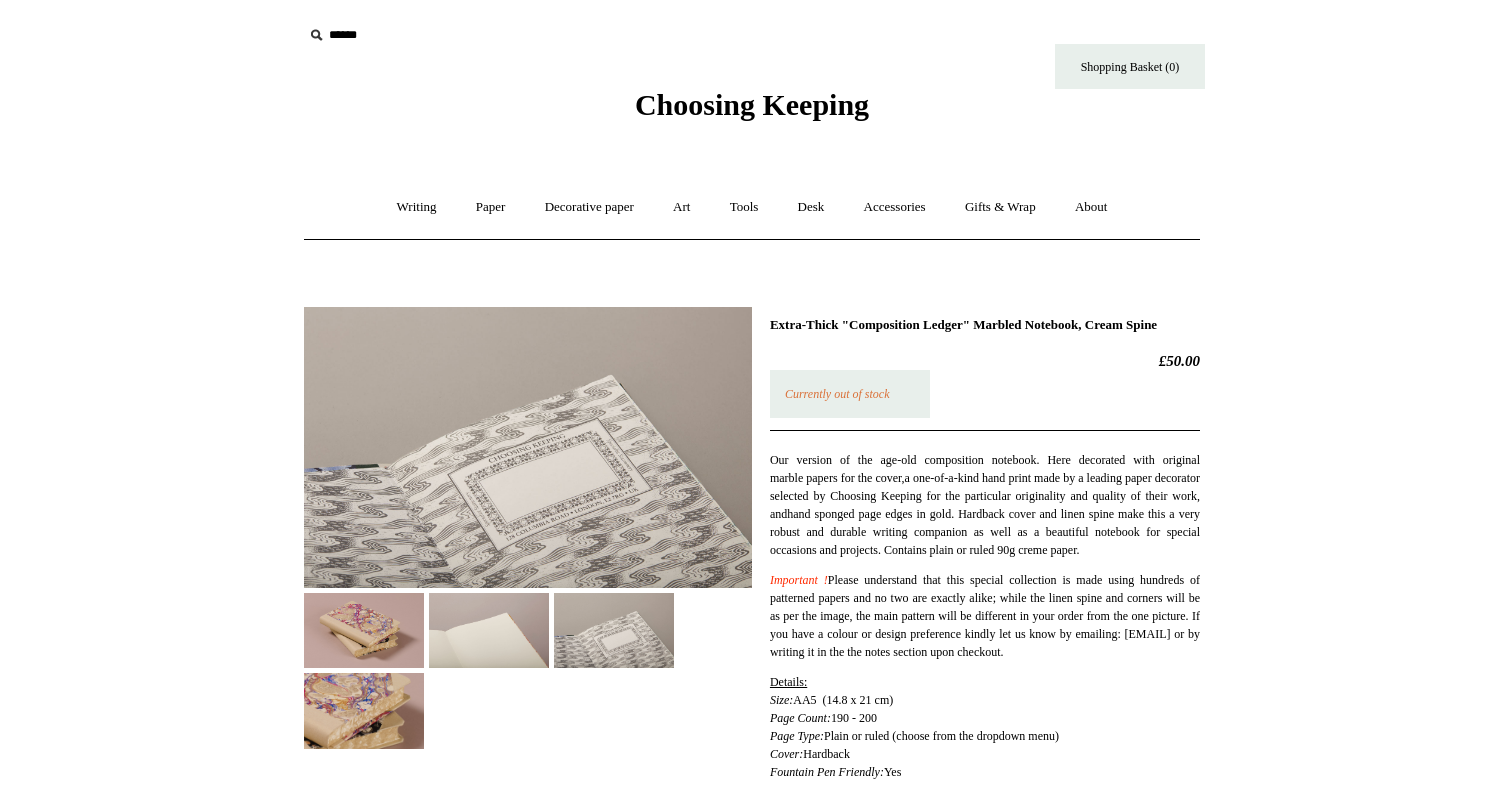 click at bounding box center (489, 630) 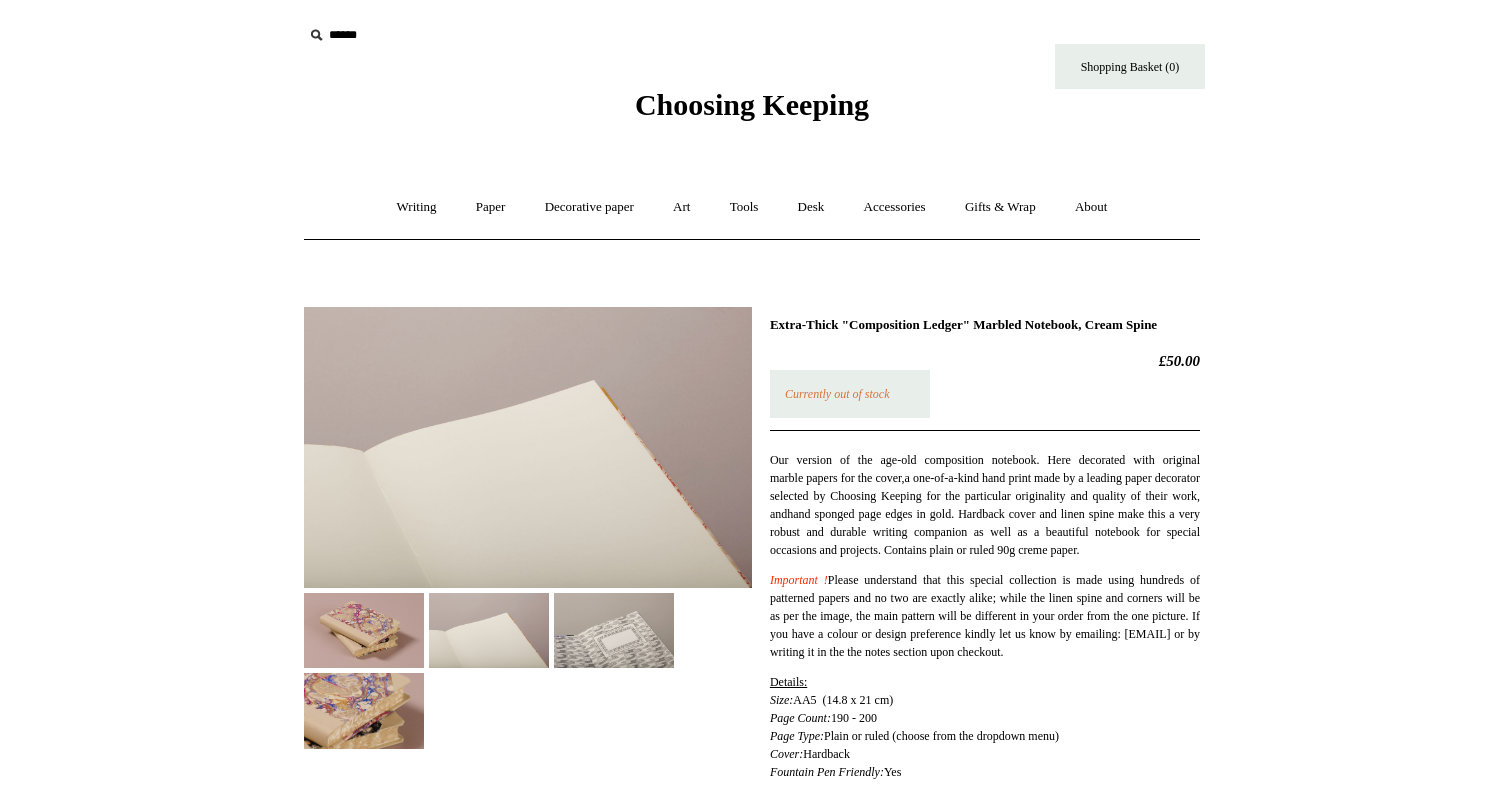 click at bounding box center (364, 630) 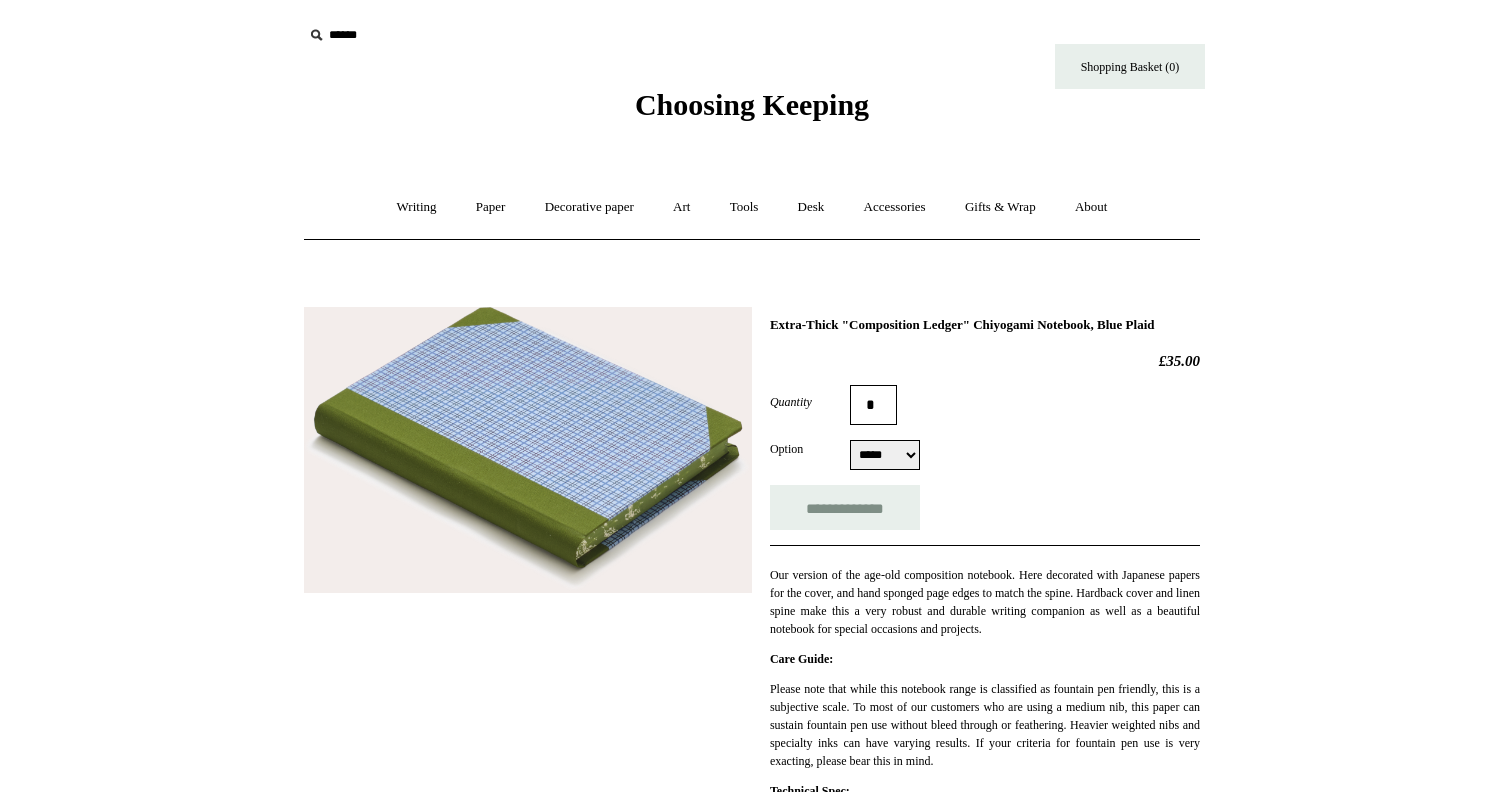 select on "*****" 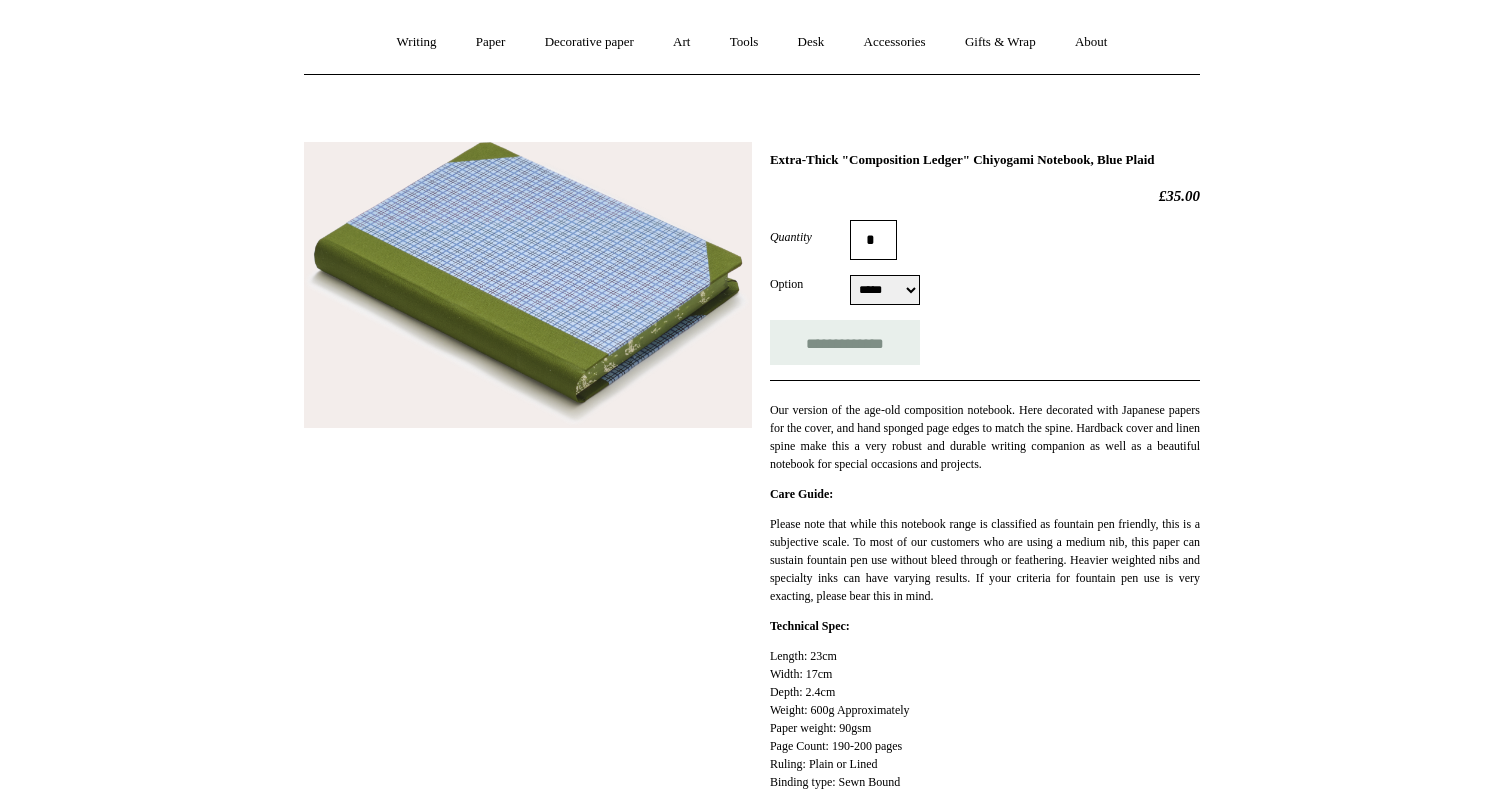 scroll, scrollTop: 104, scrollLeft: 0, axis: vertical 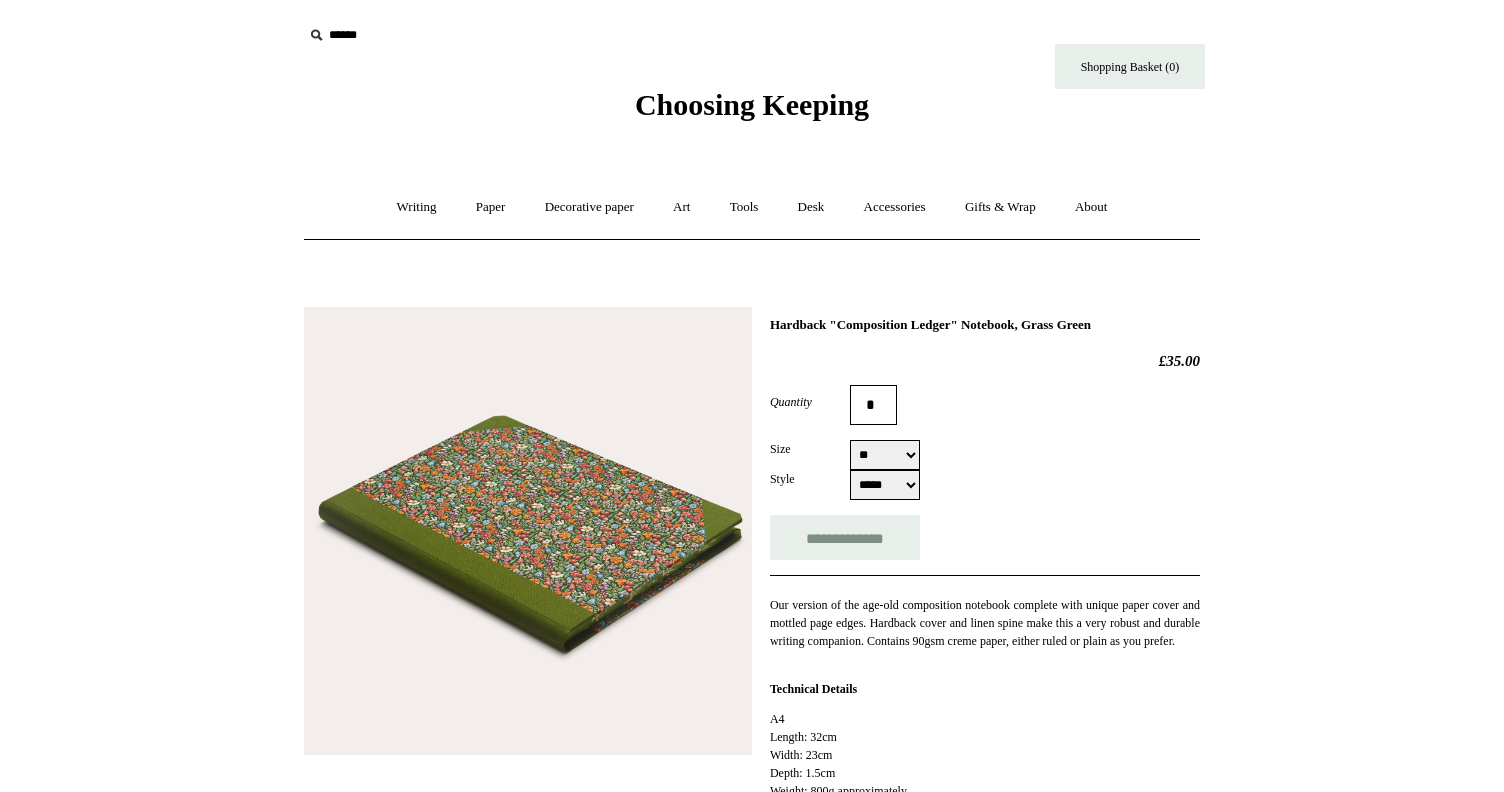 select on "**" 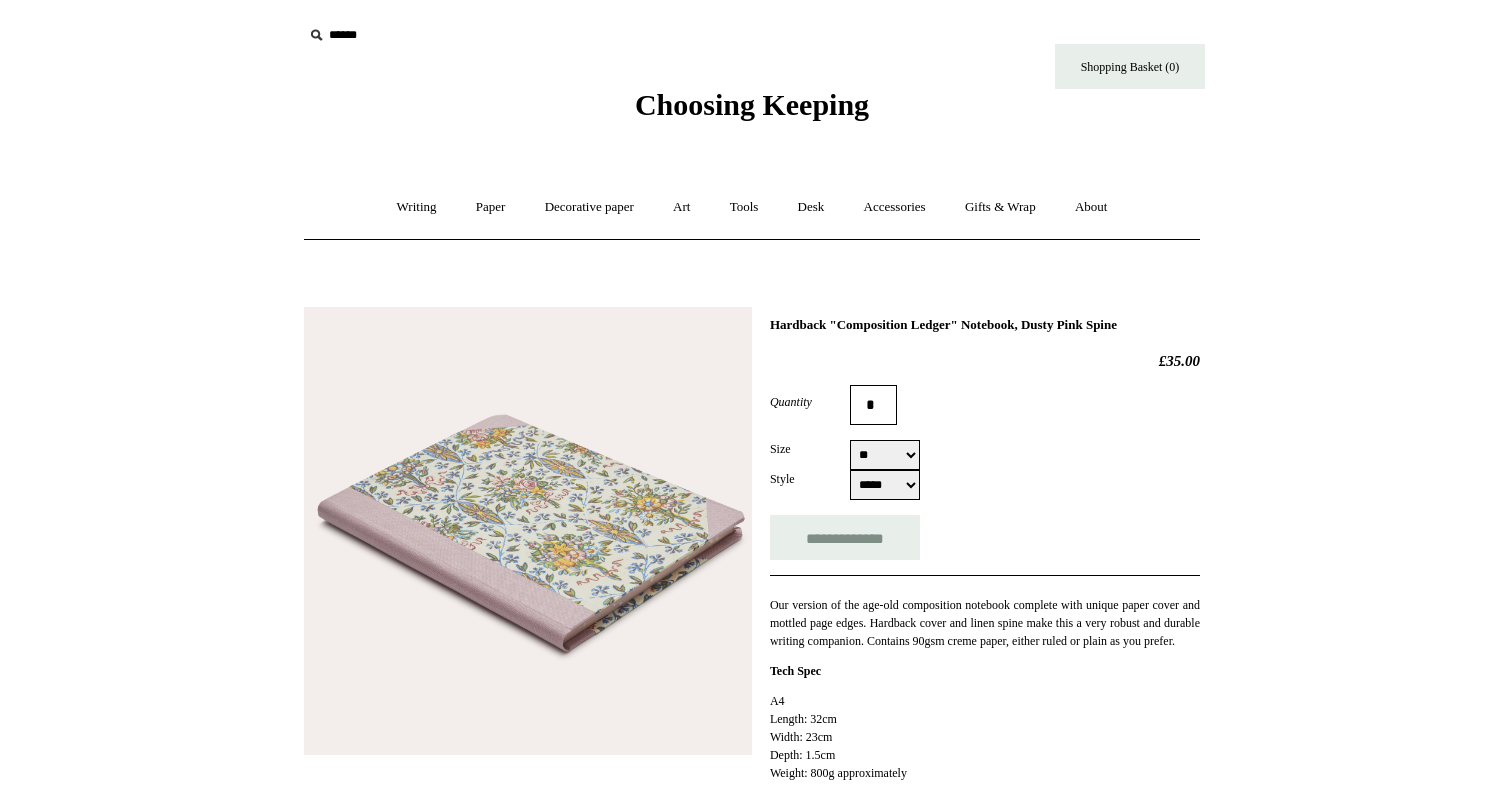 select on "**" 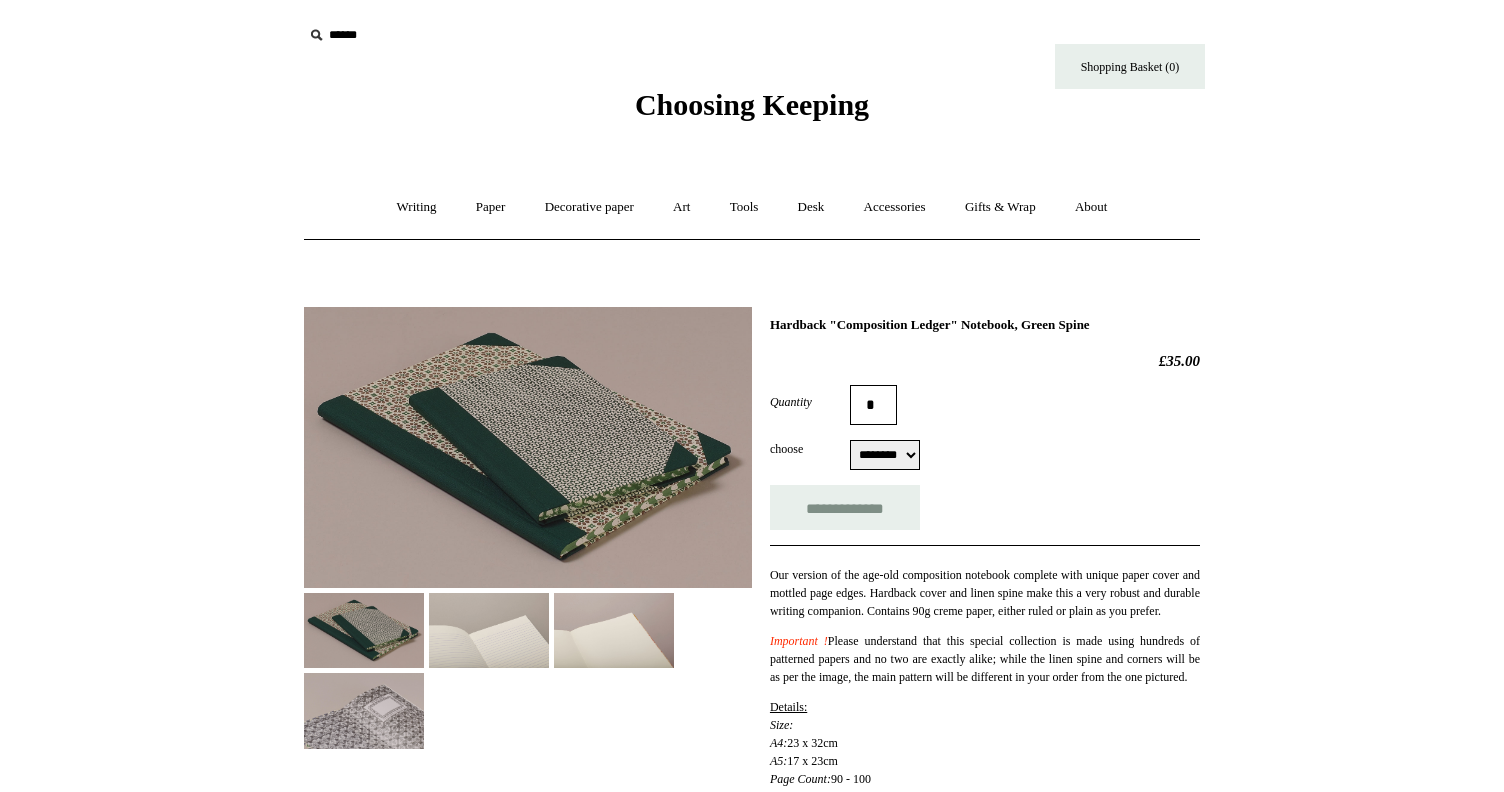 scroll, scrollTop: 0, scrollLeft: 0, axis: both 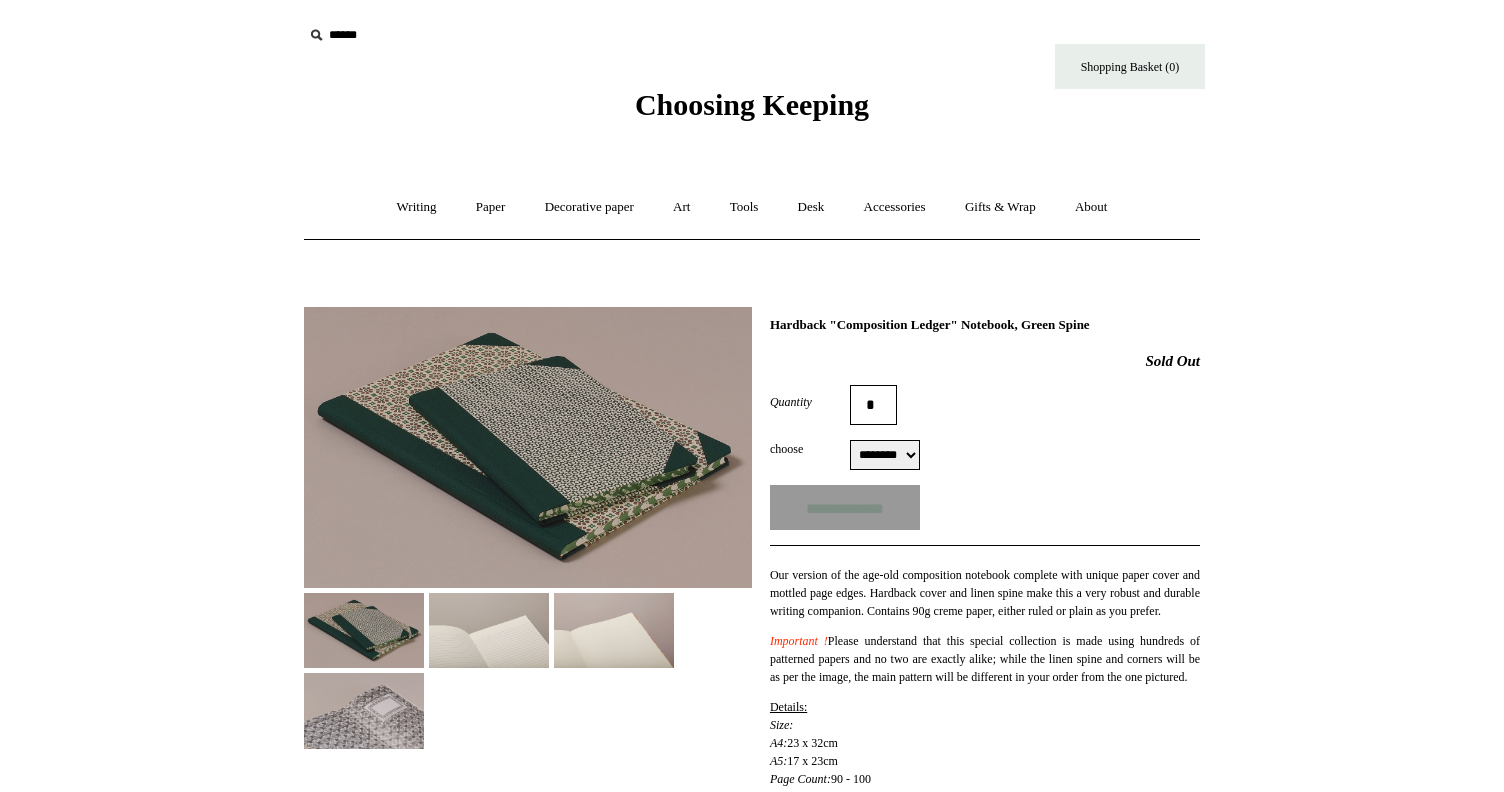 click at bounding box center [614, 630] 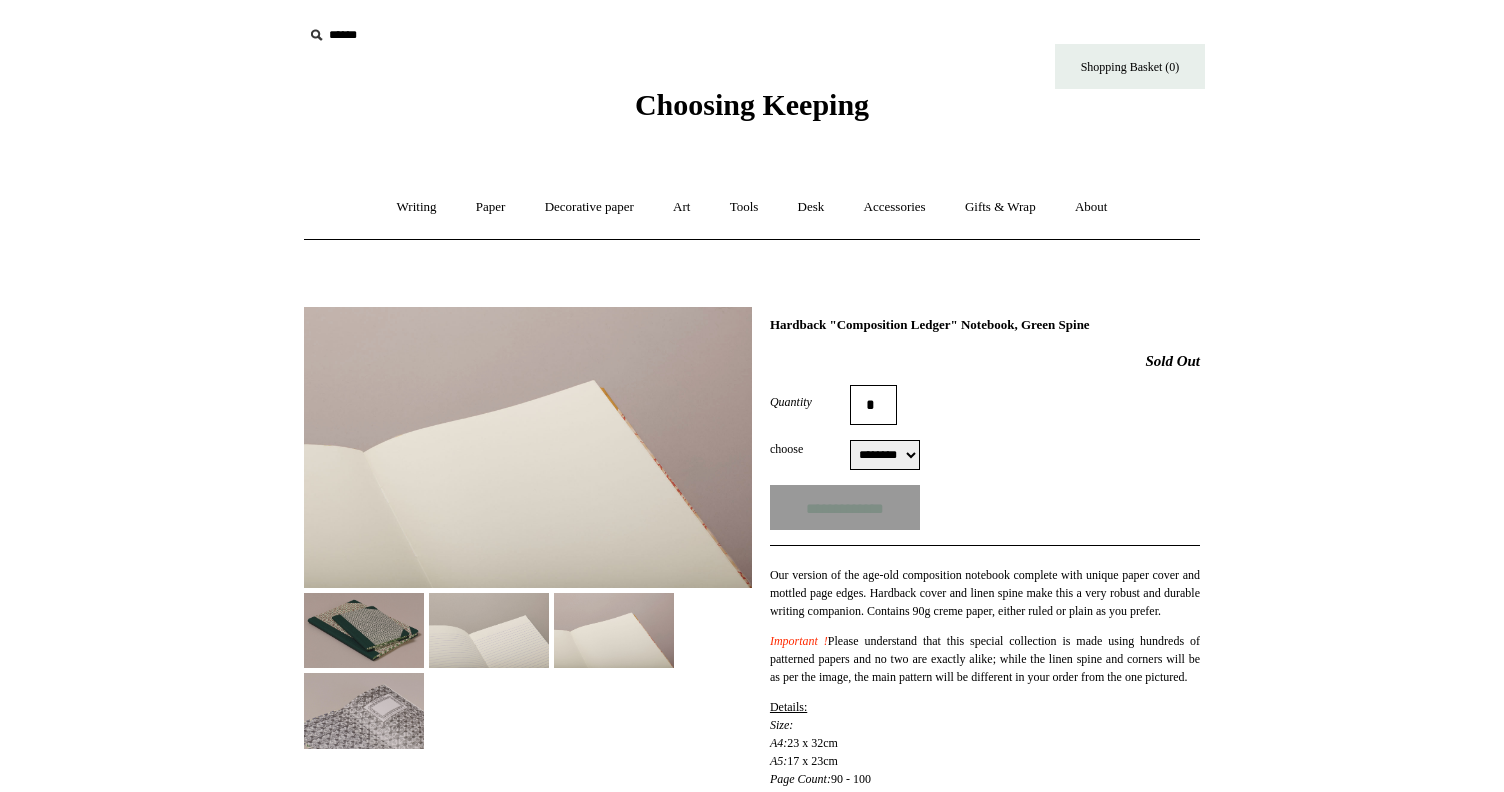click at bounding box center [489, 630] 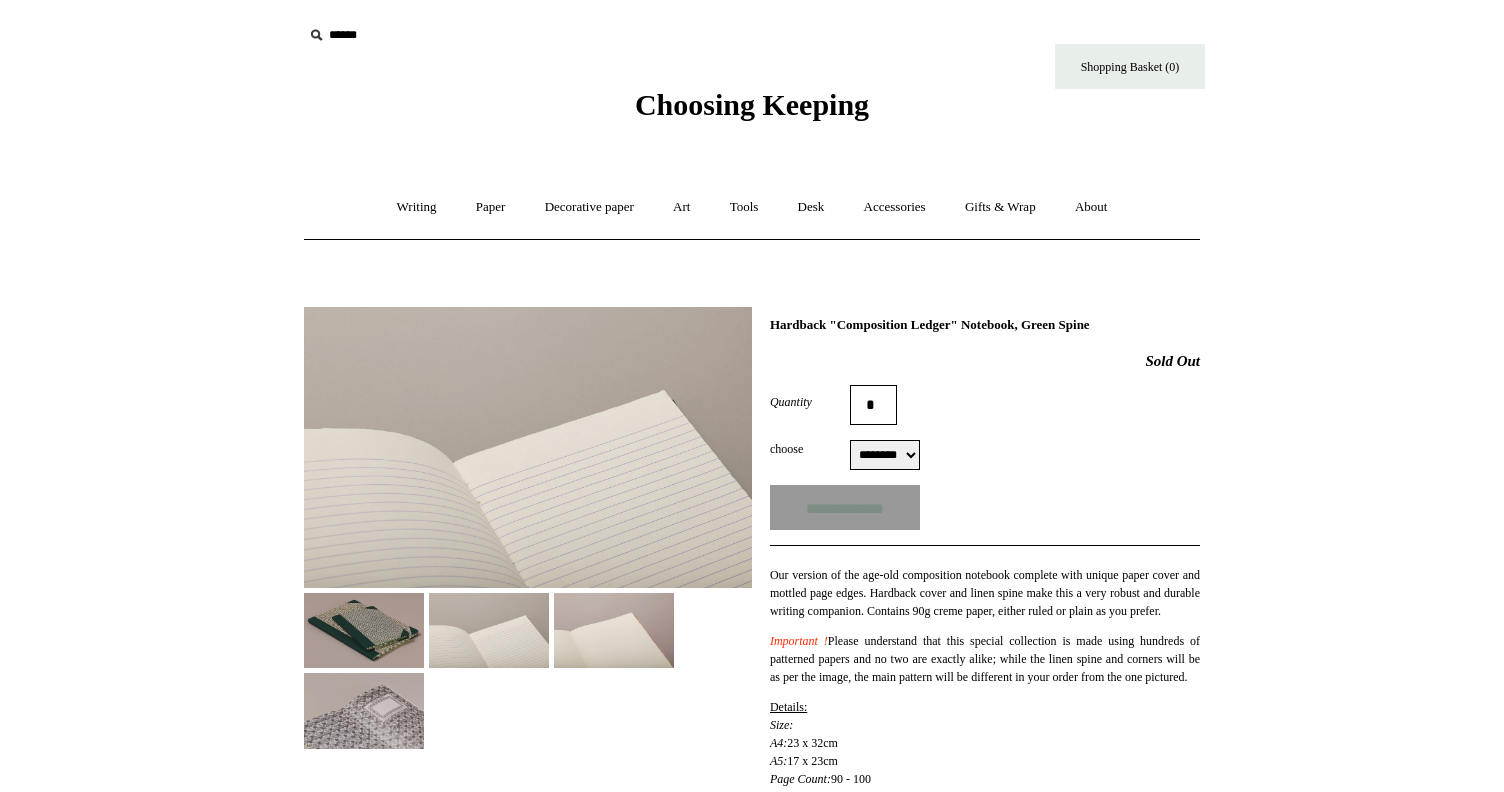 click at bounding box center [364, 710] 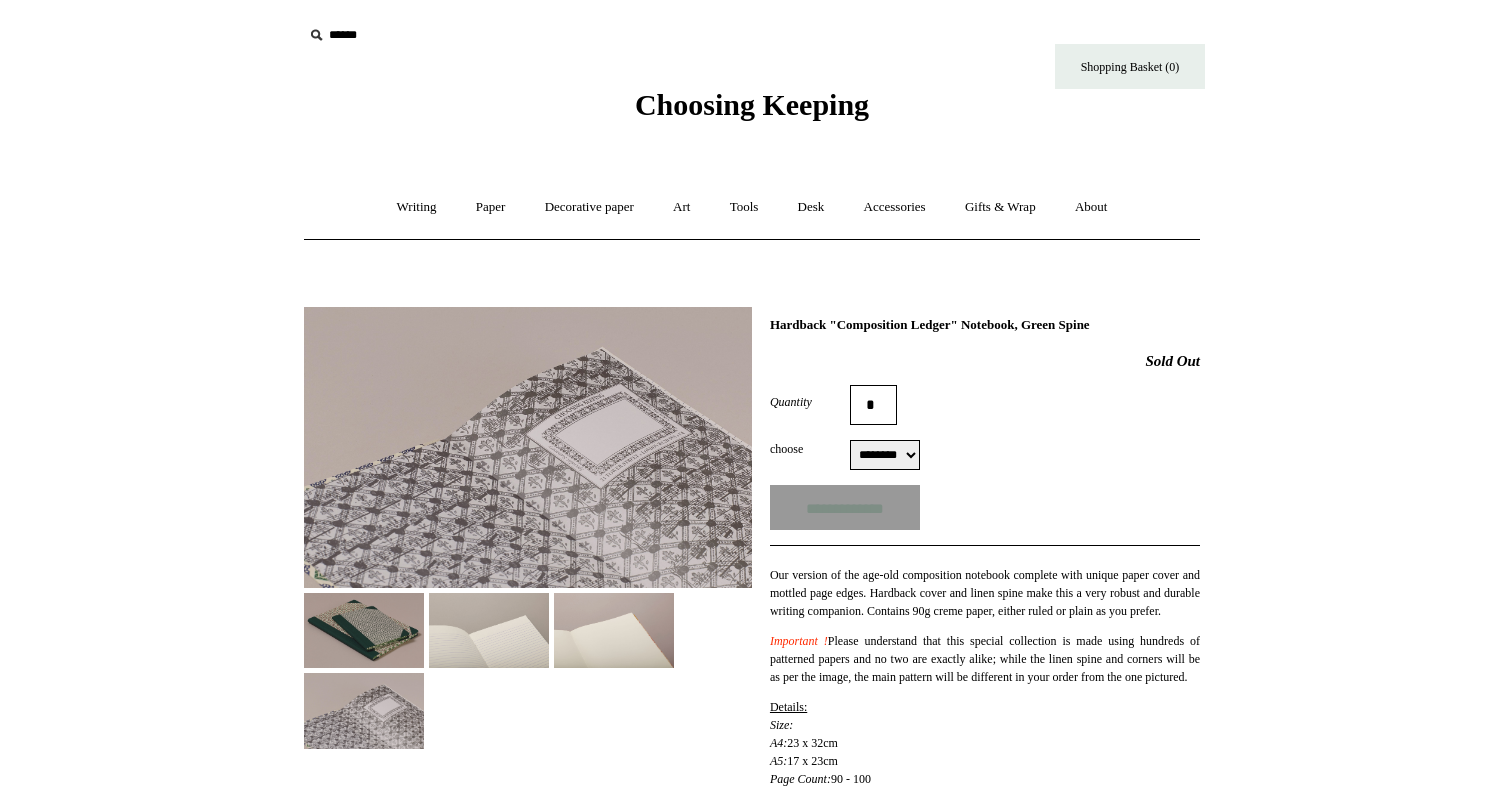 click at bounding box center [364, 630] 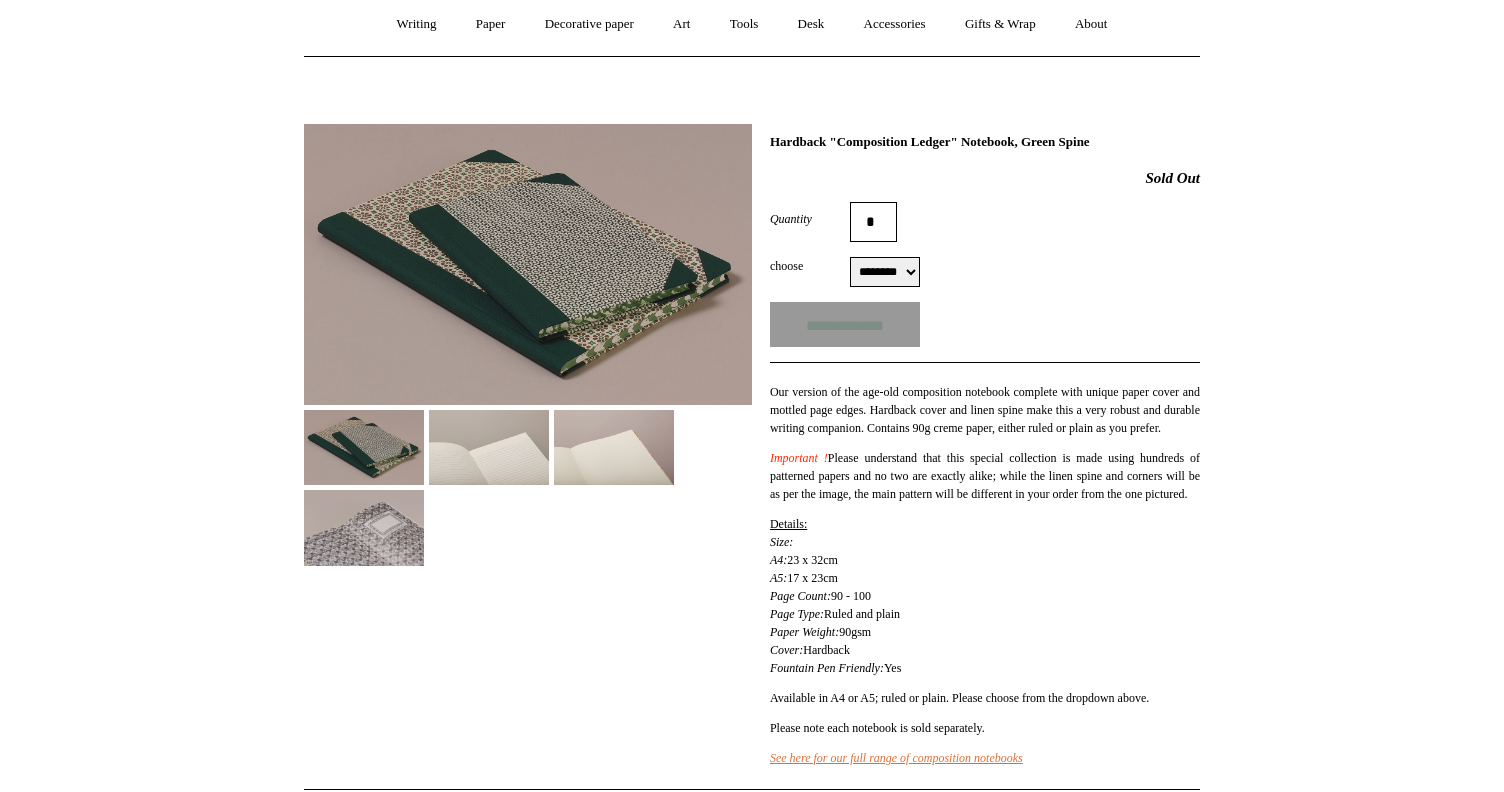 scroll, scrollTop: 153, scrollLeft: 0, axis: vertical 